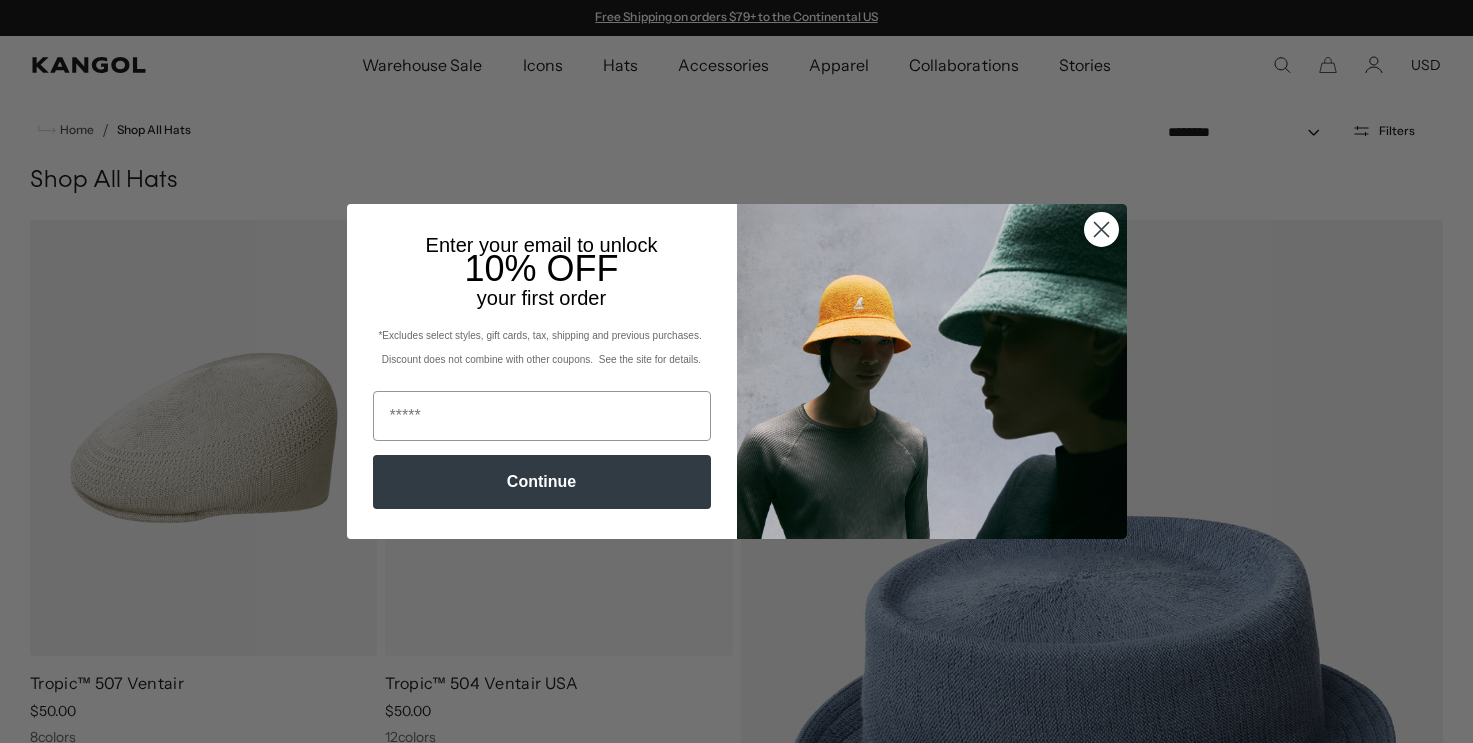 scroll, scrollTop: 0, scrollLeft: 0, axis: both 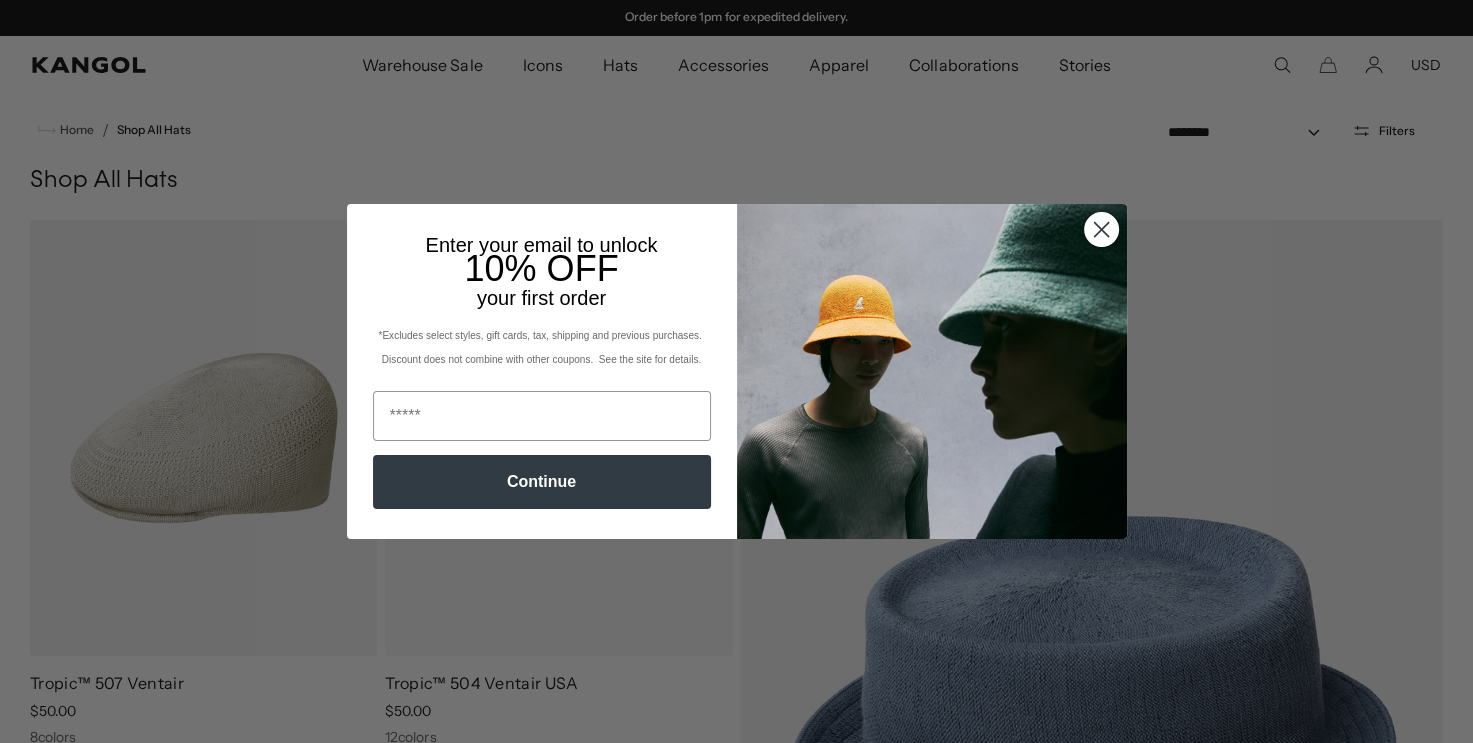 click on "Close dialog" 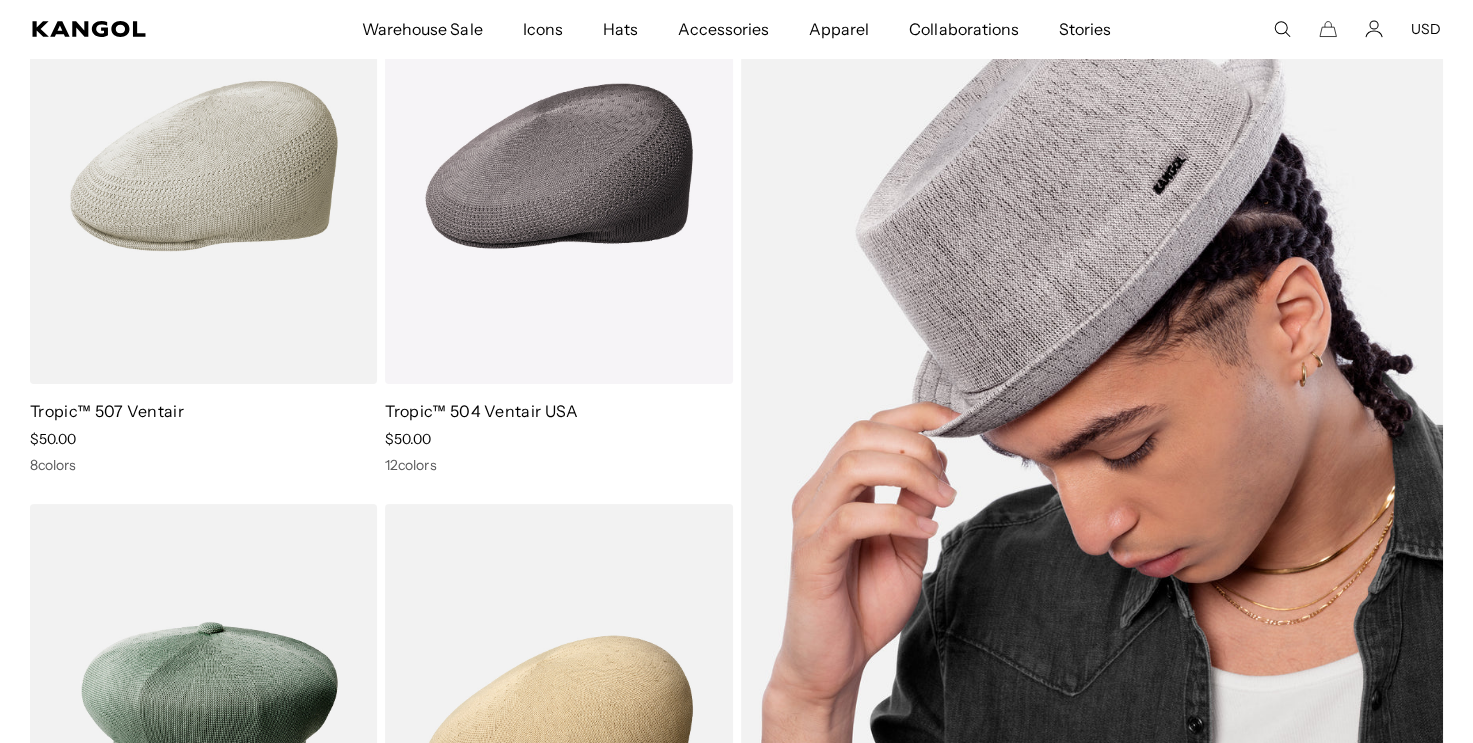 scroll, scrollTop: 300, scrollLeft: 0, axis: vertical 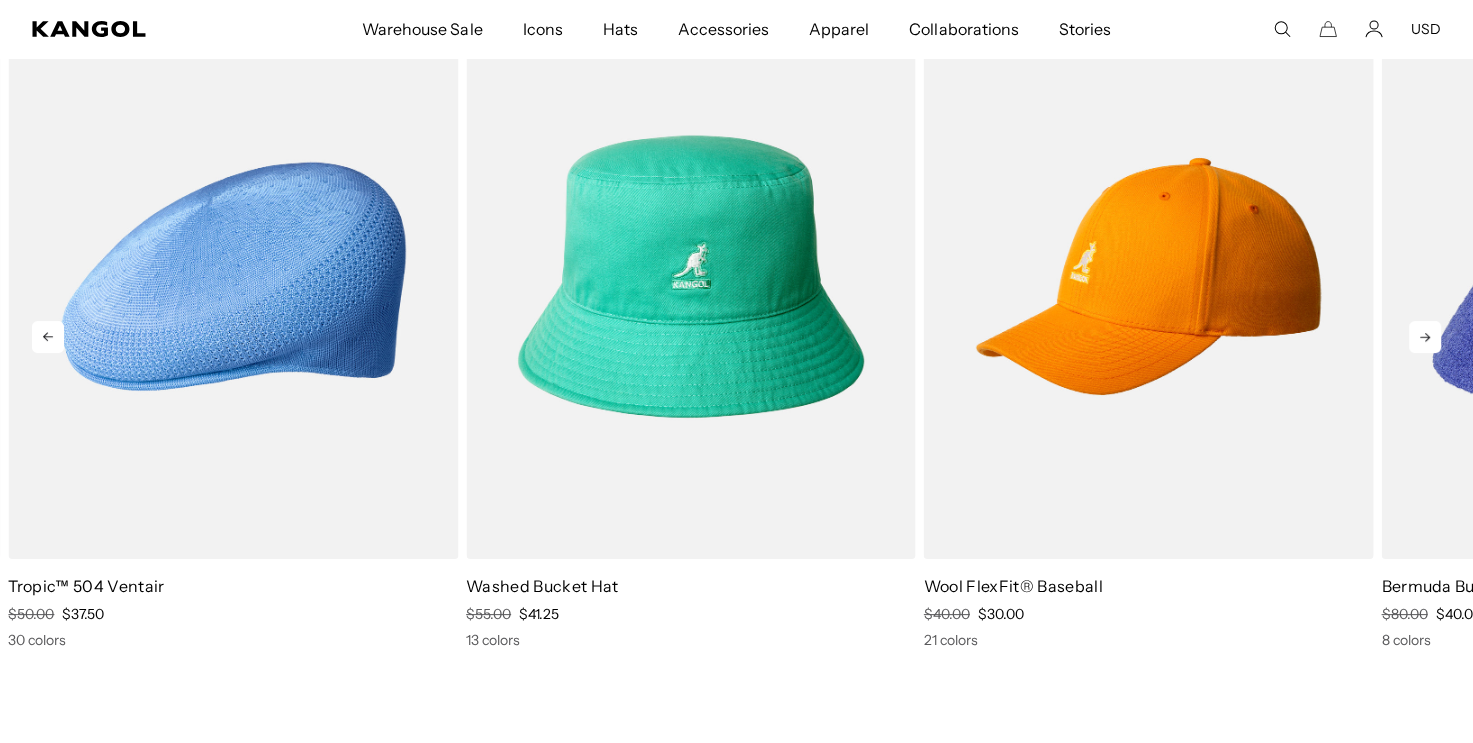 click 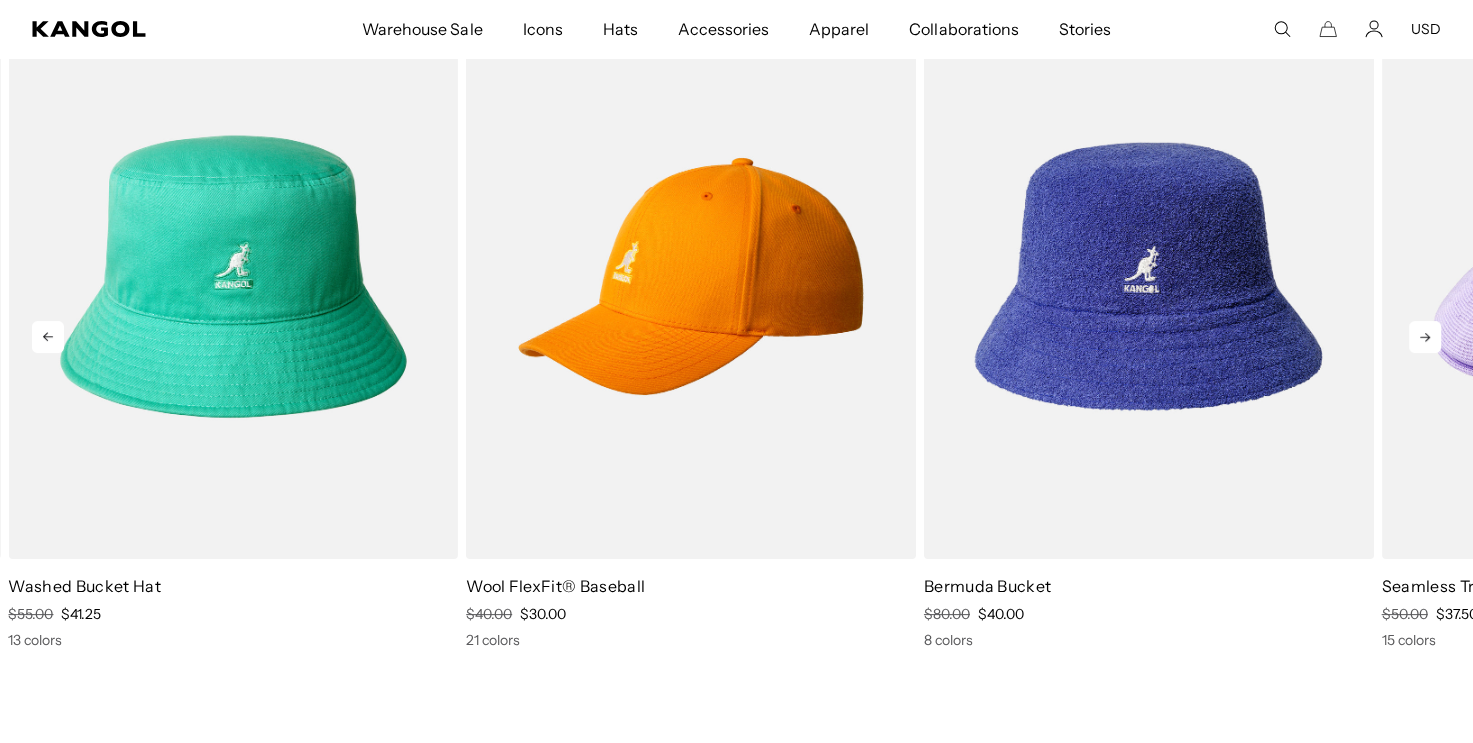 click 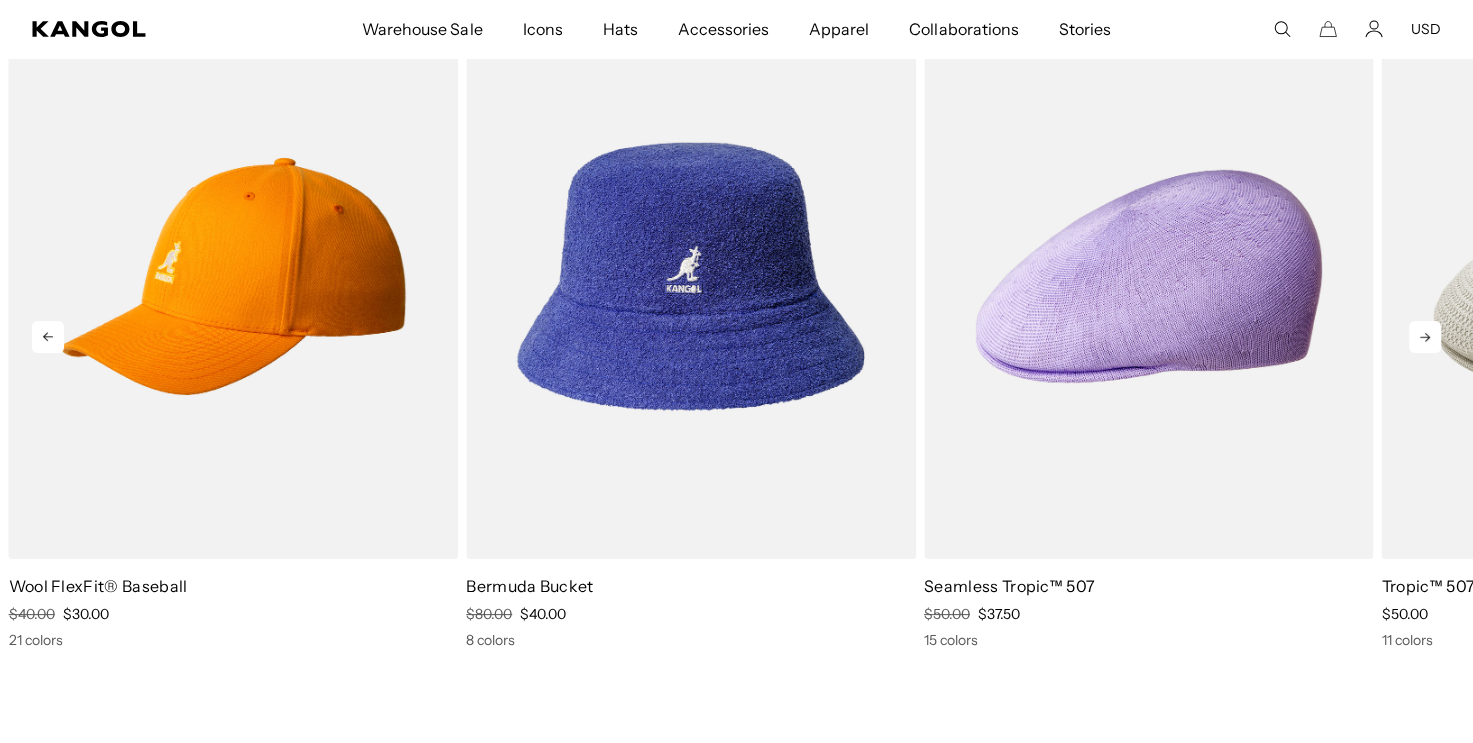 scroll, scrollTop: 0, scrollLeft: 0, axis: both 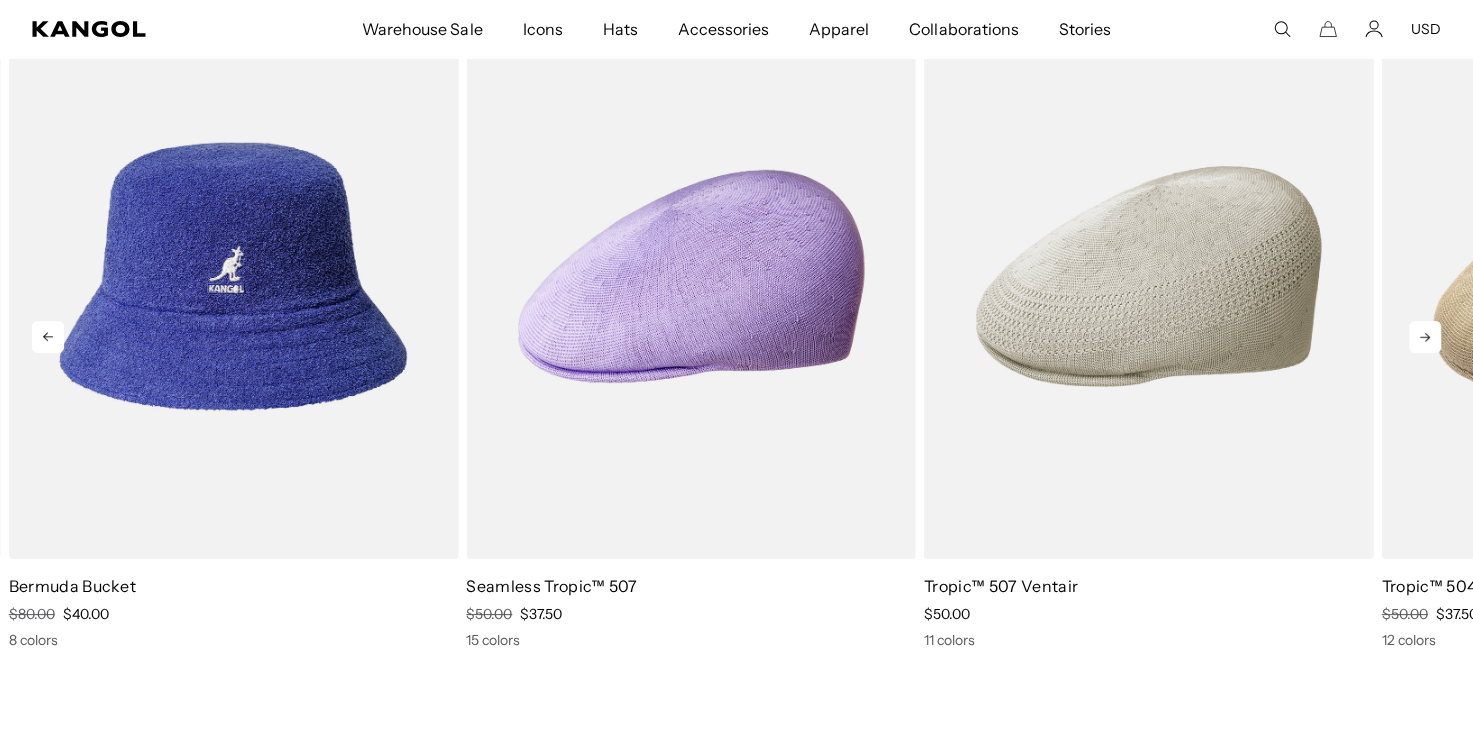 click 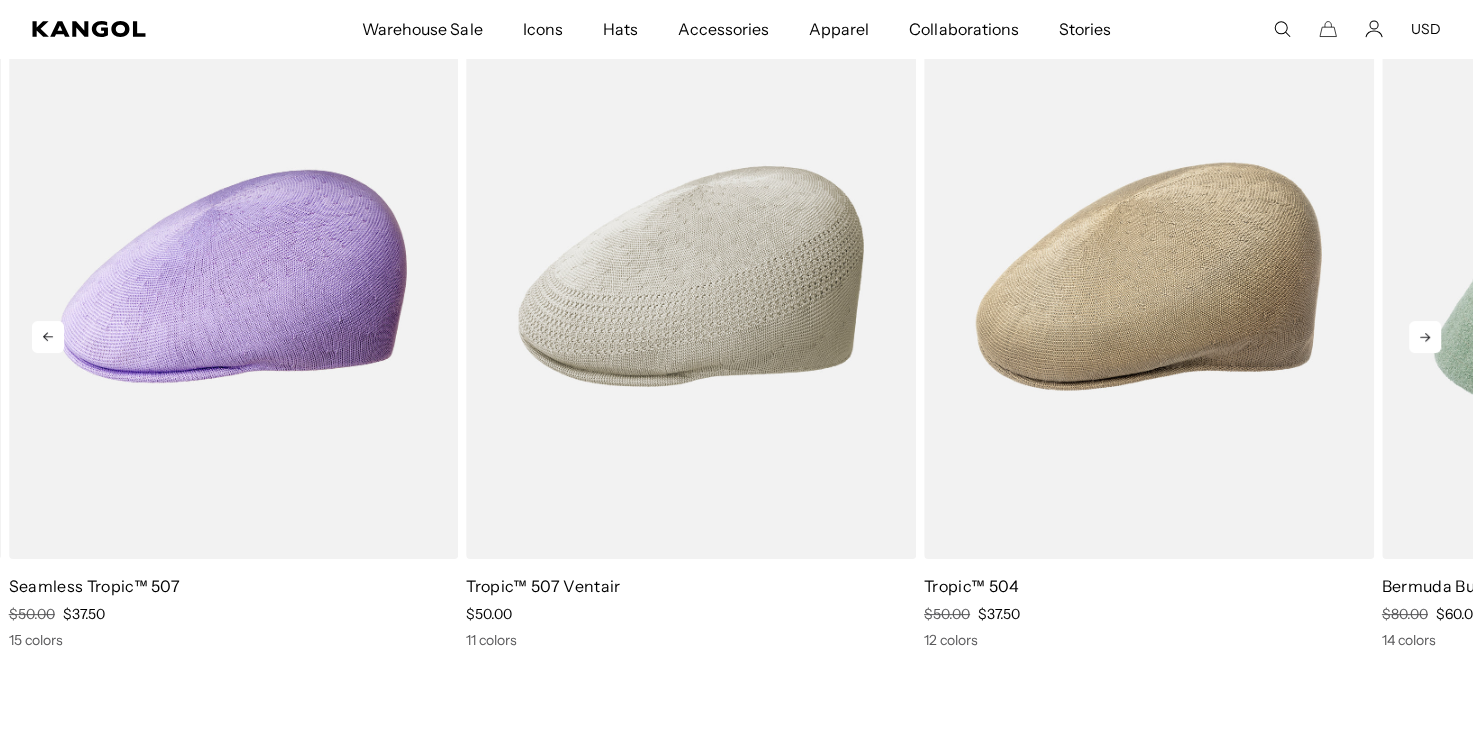 click 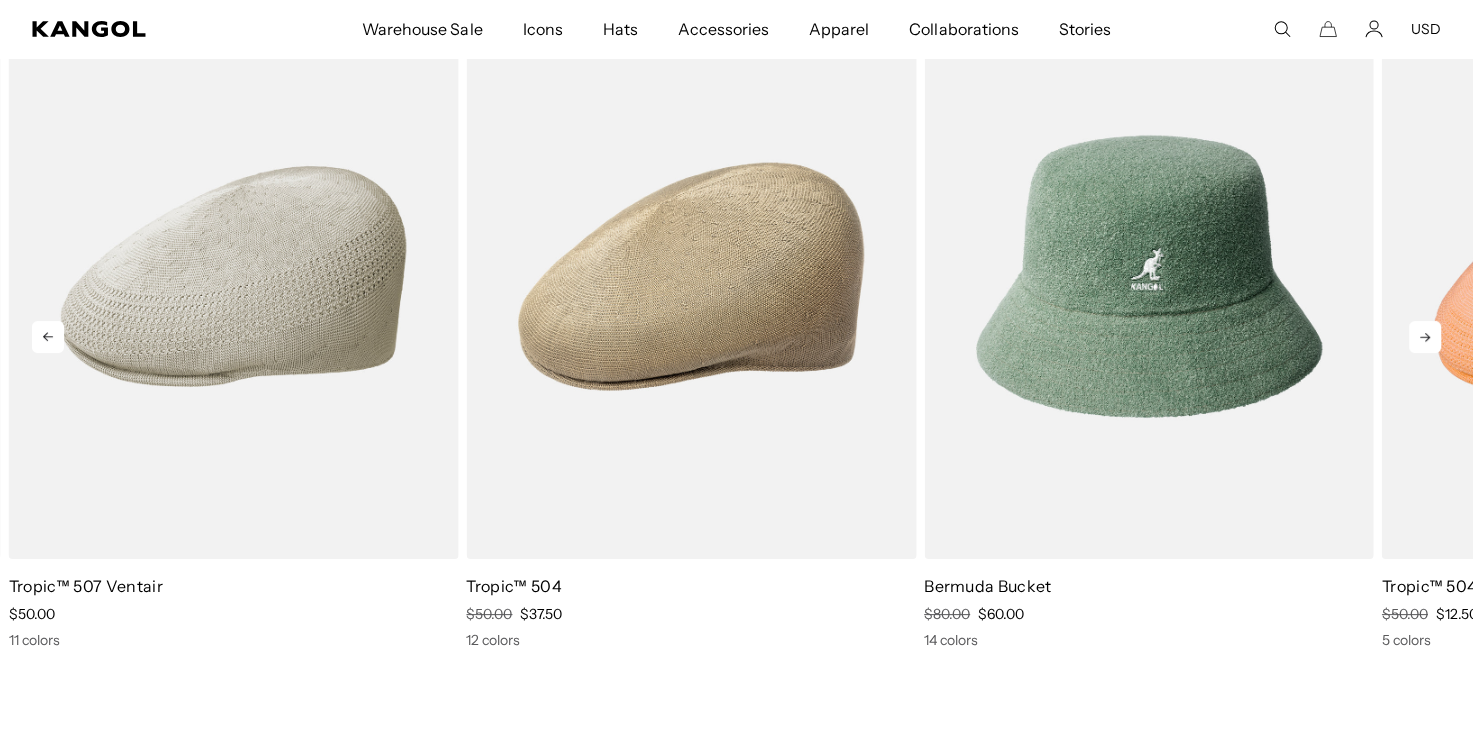 click 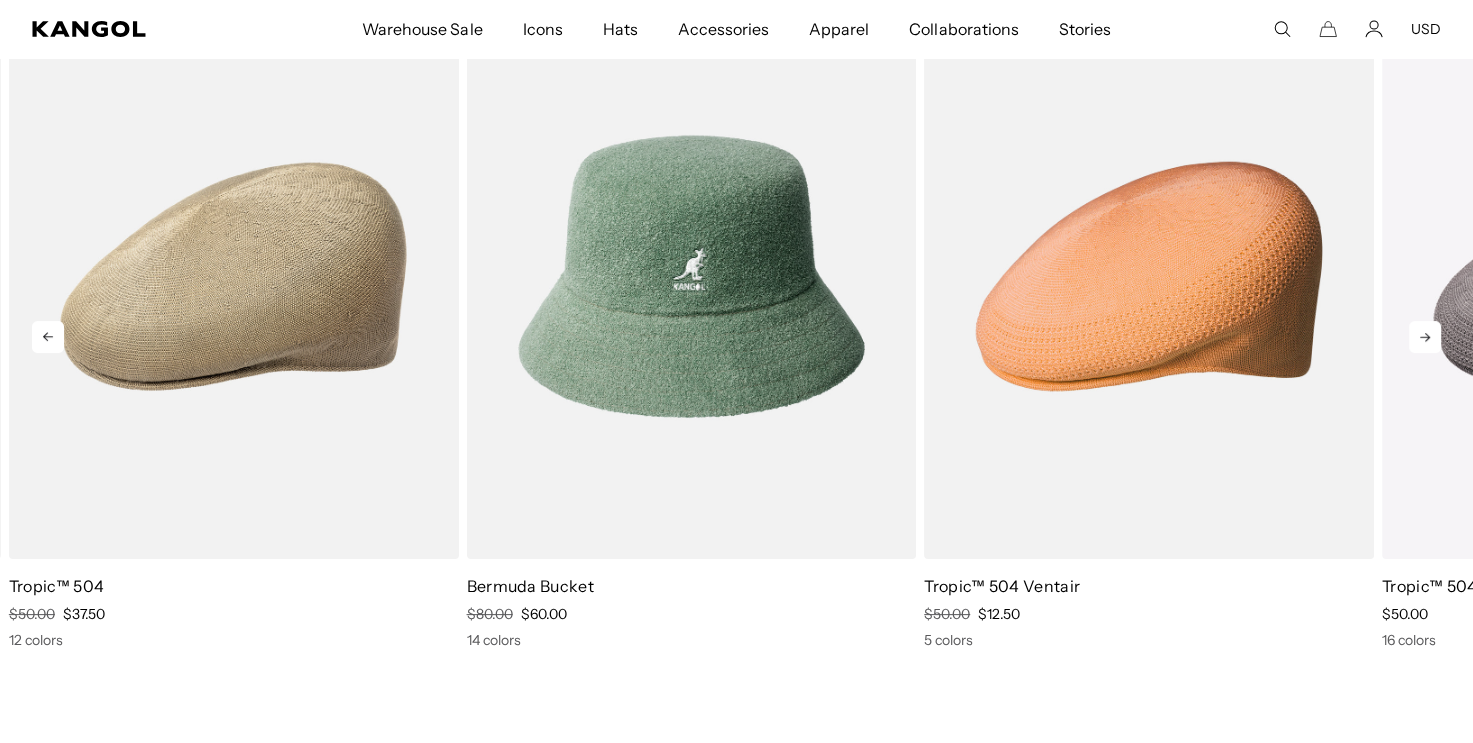 click 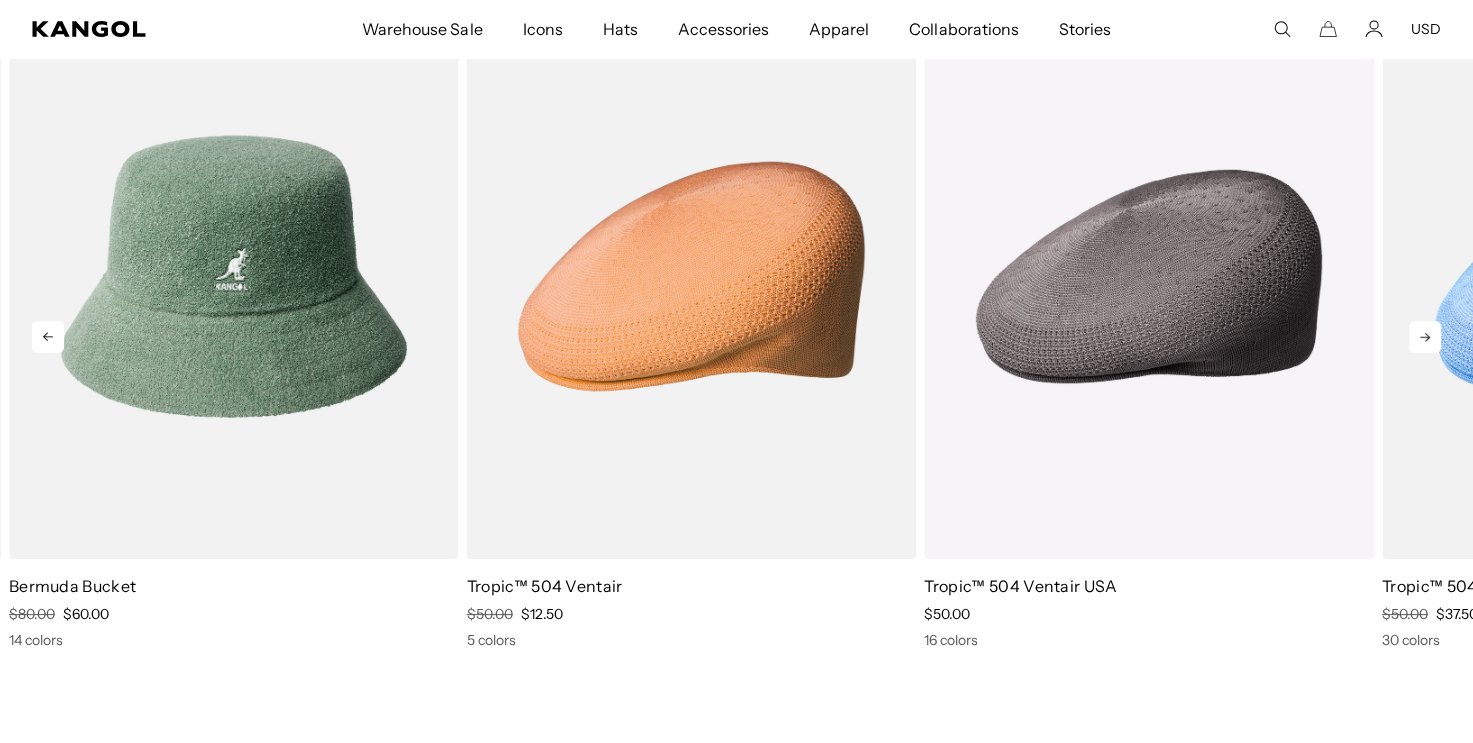 click 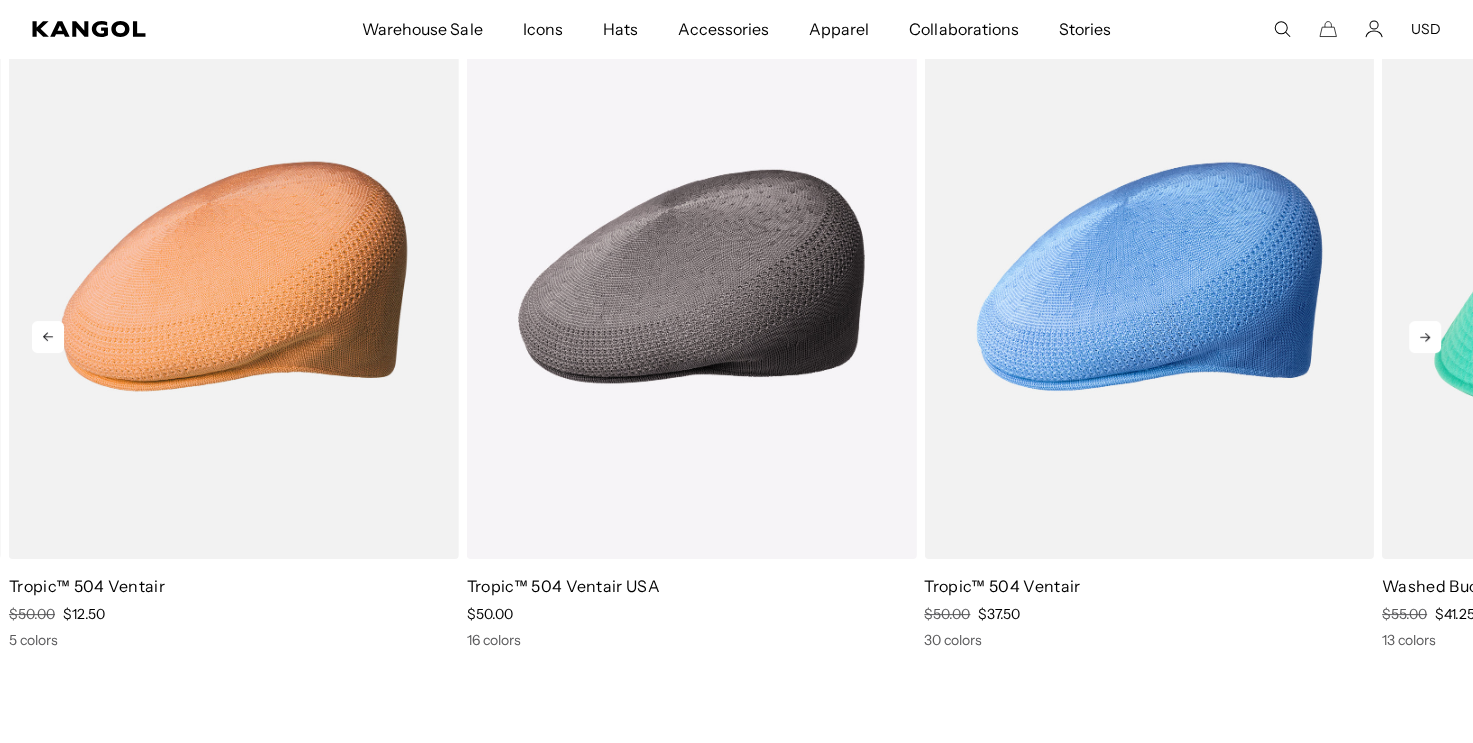 scroll, scrollTop: 0, scrollLeft: 0, axis: both 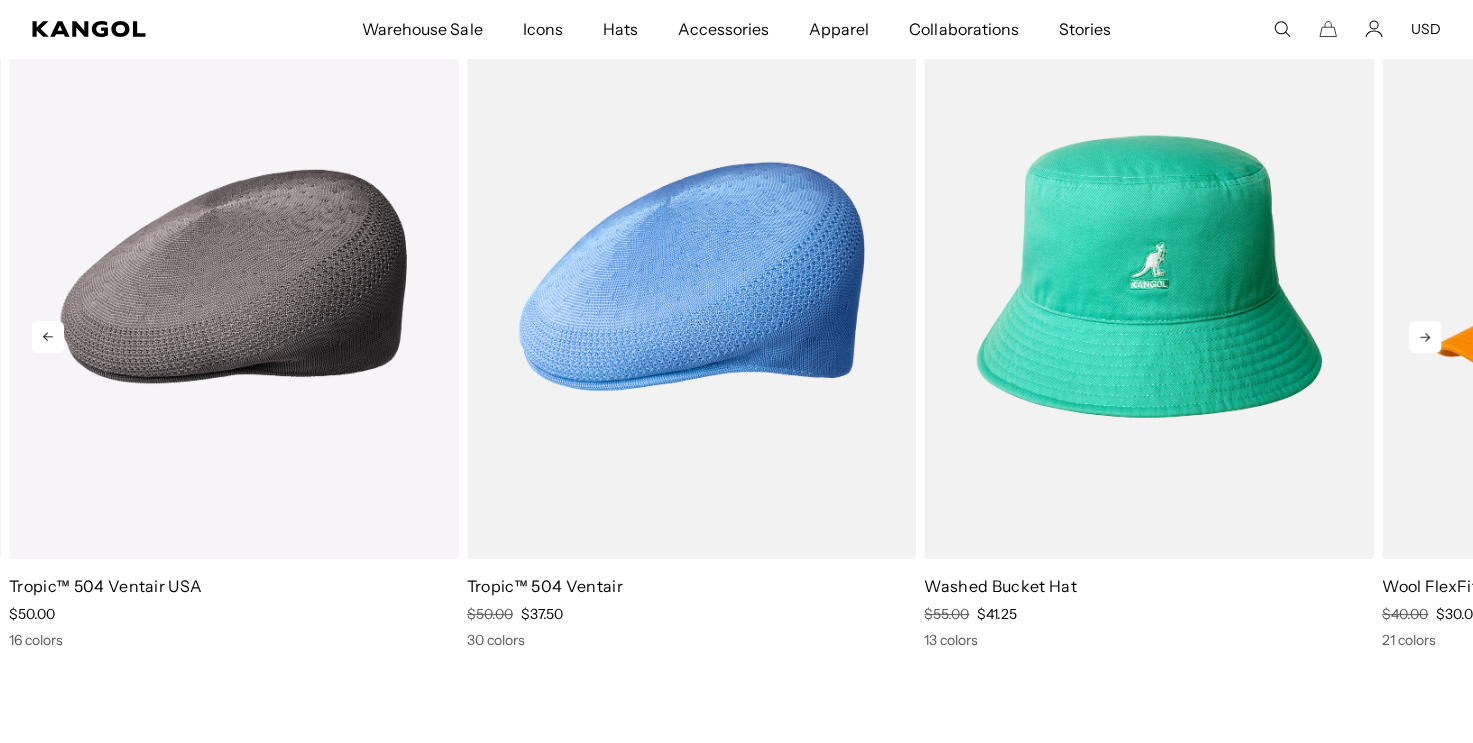 click 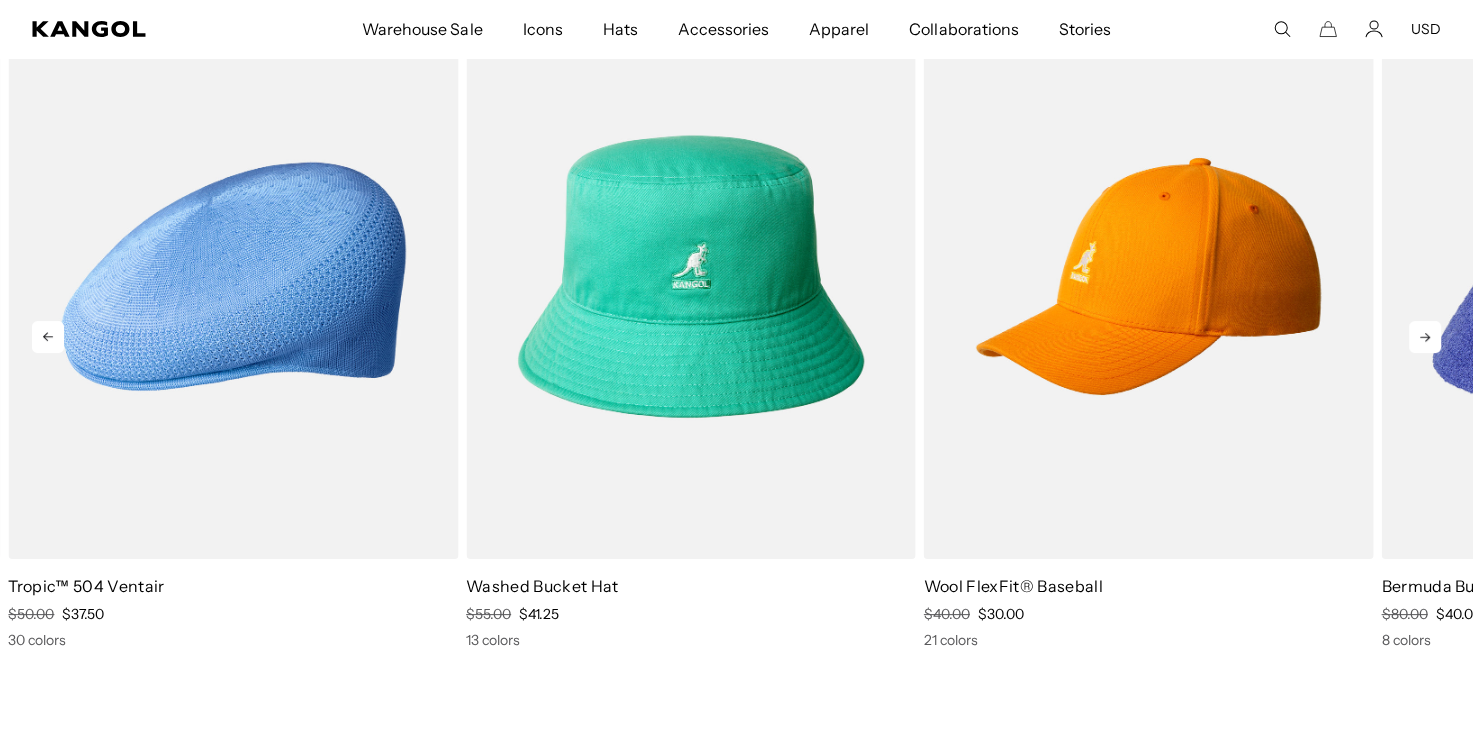 click 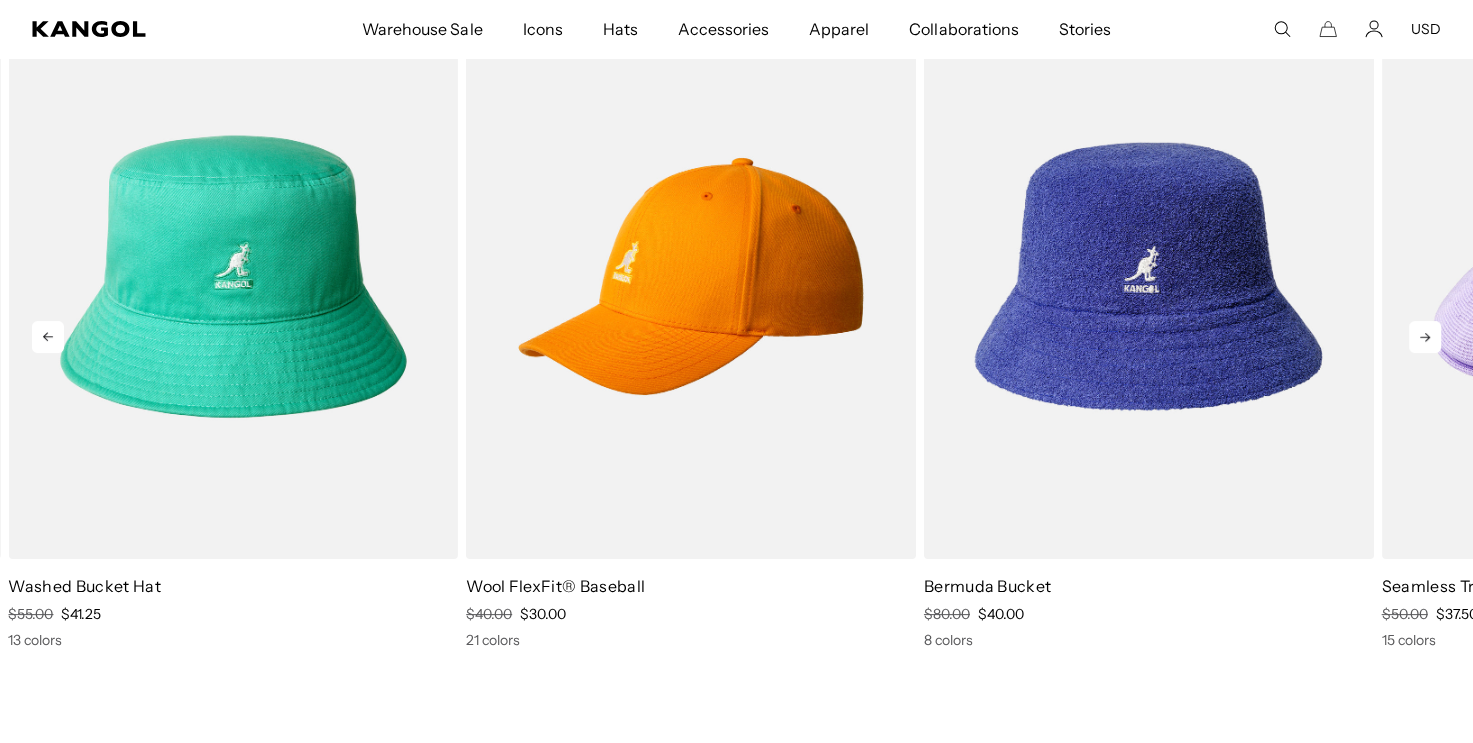 scroll, scrollTop: 0, scrollLeft: 412, axis: horizontal 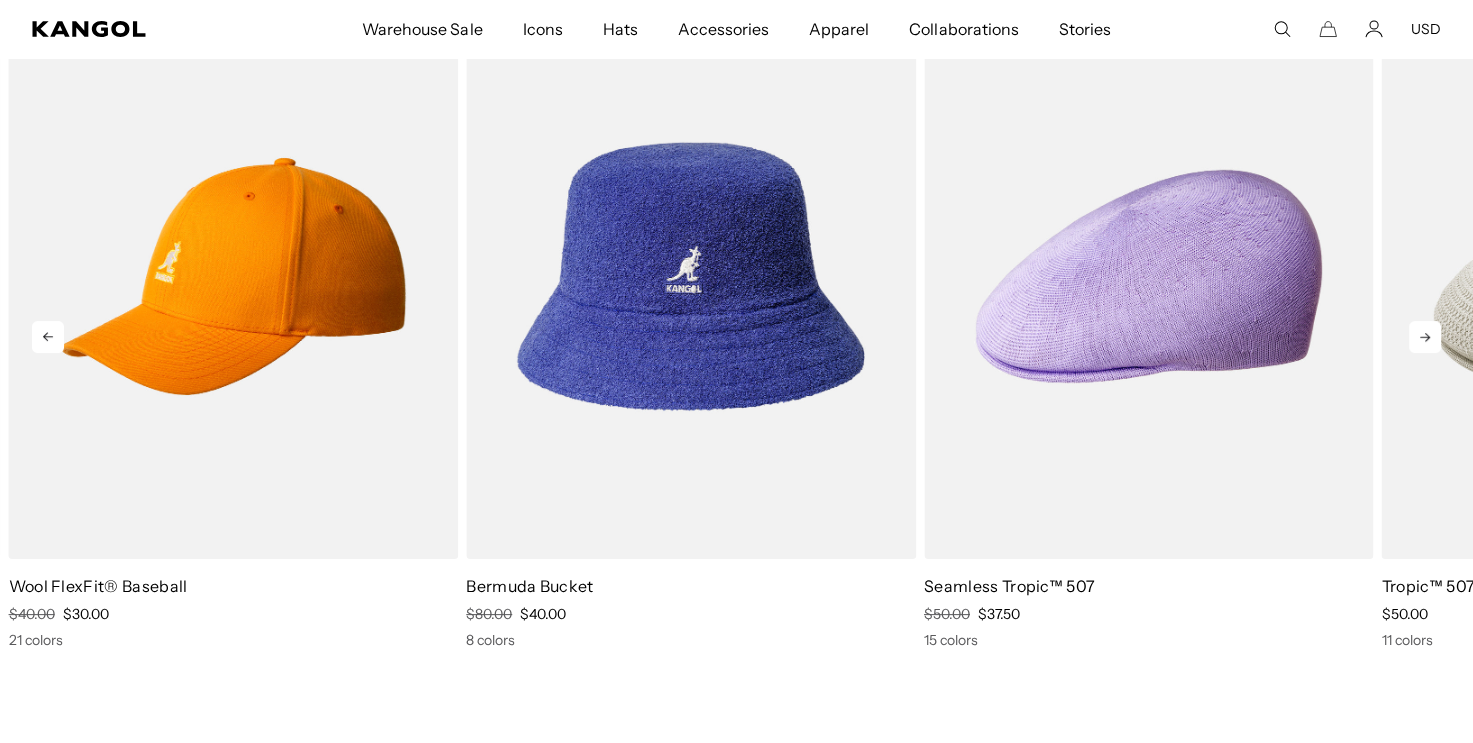 click 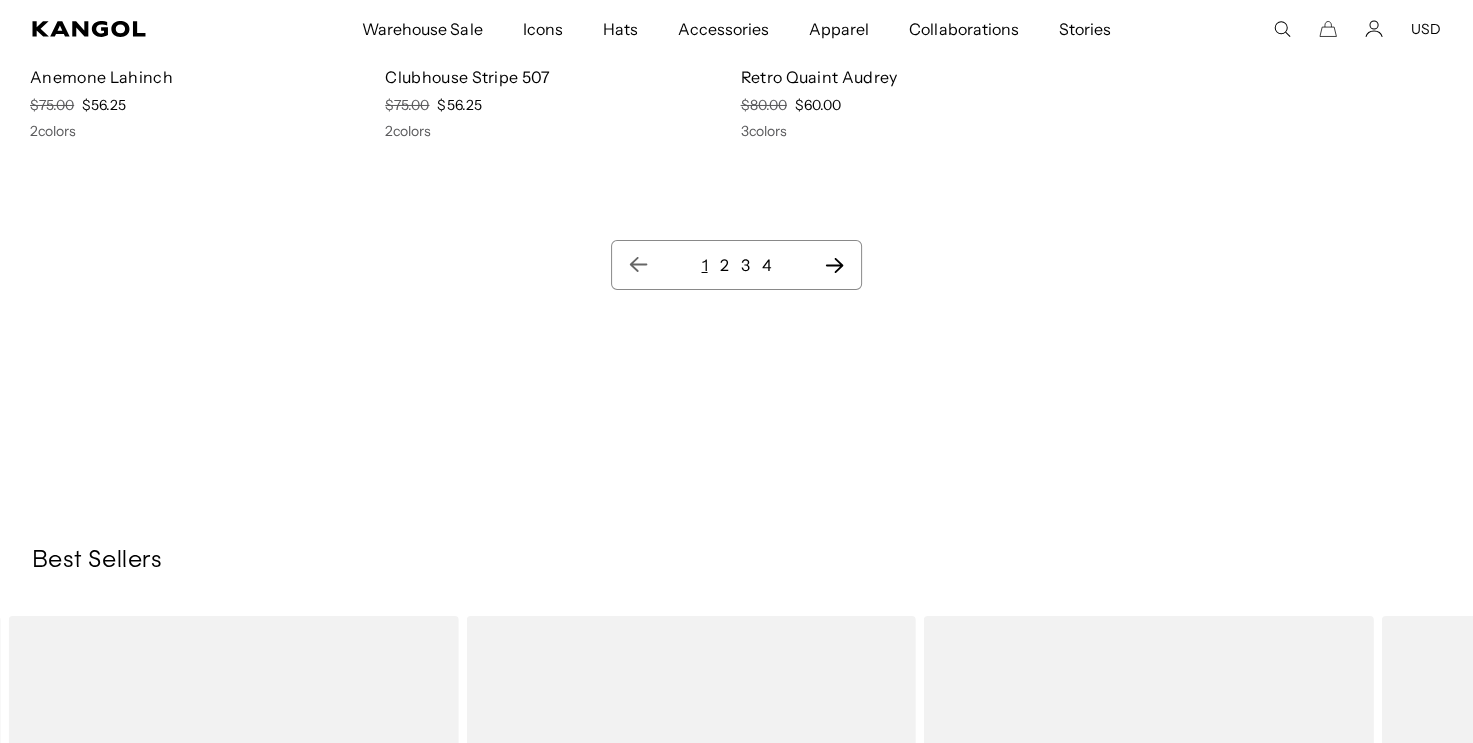 scroll, scrollTop: 21536, scrollLeft: 0, axis: vertical 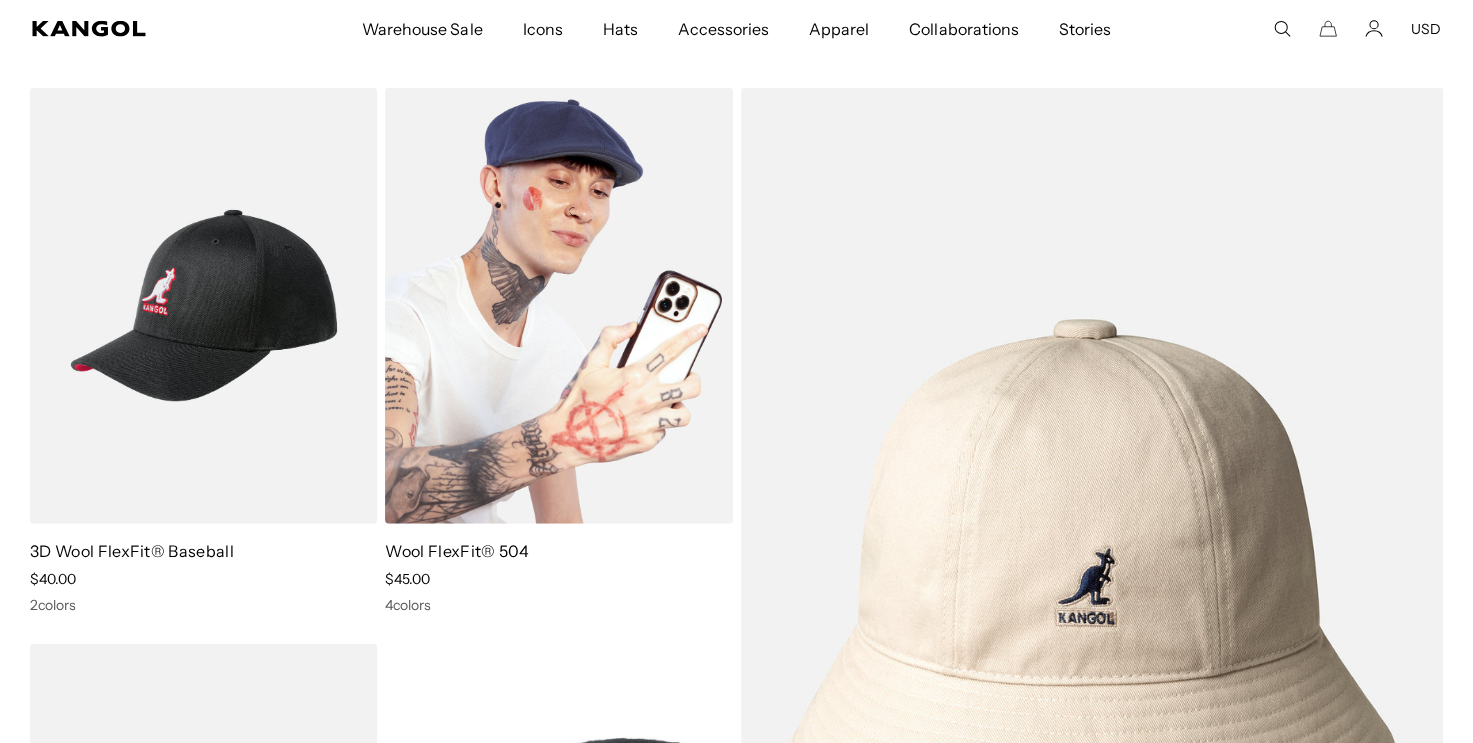 click at bounding box center (558, 306) 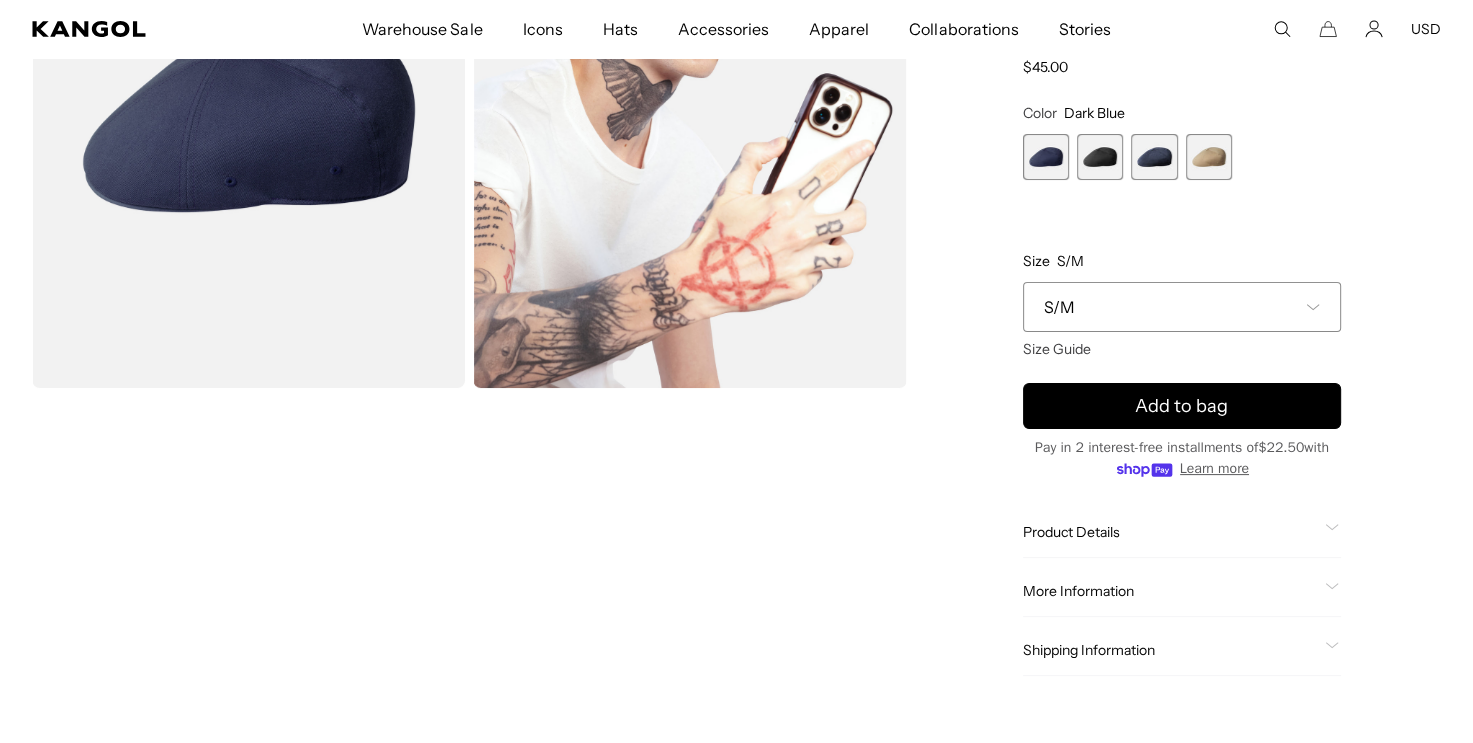scroll, scrollTop: 300, scrollLeft: 0, axis: vertical 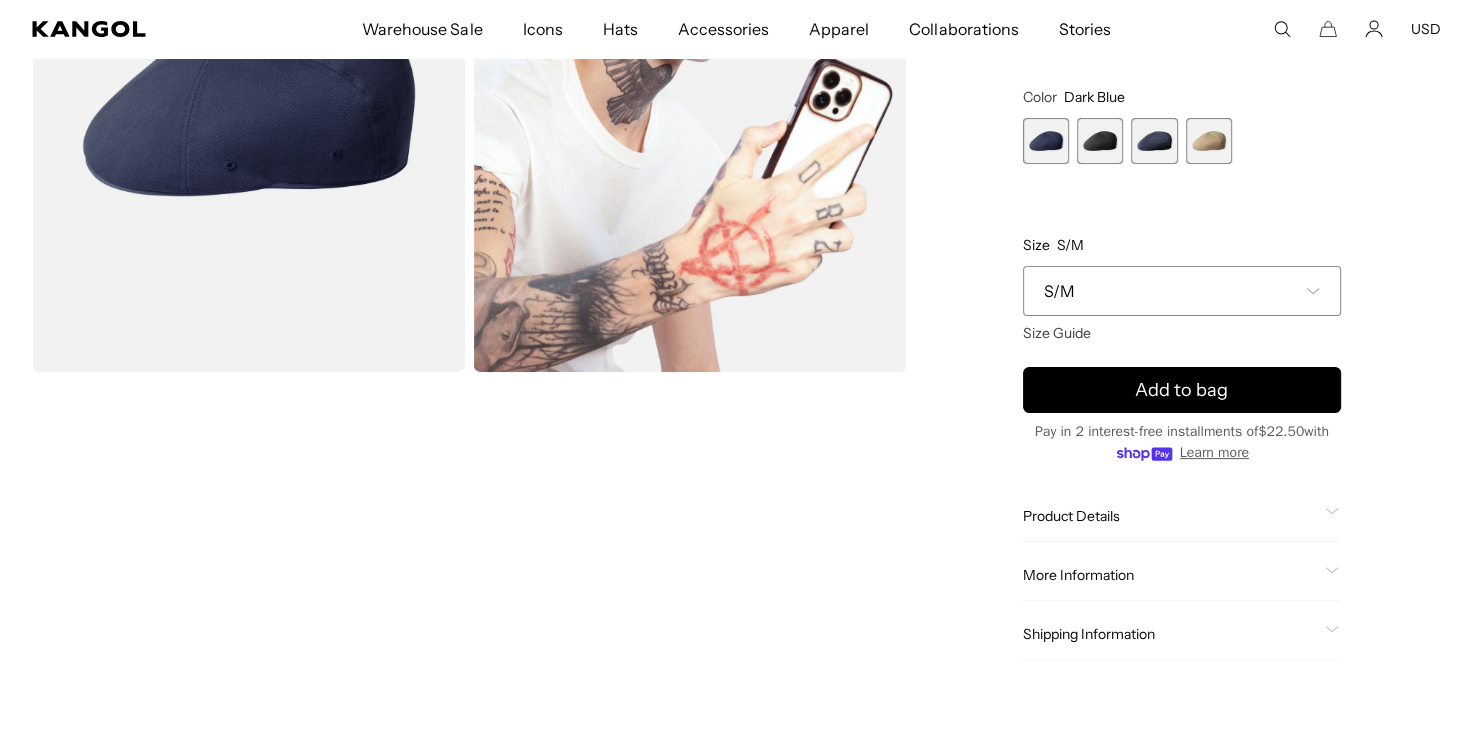 click on "S/M" at bounding box center [1182, 291] 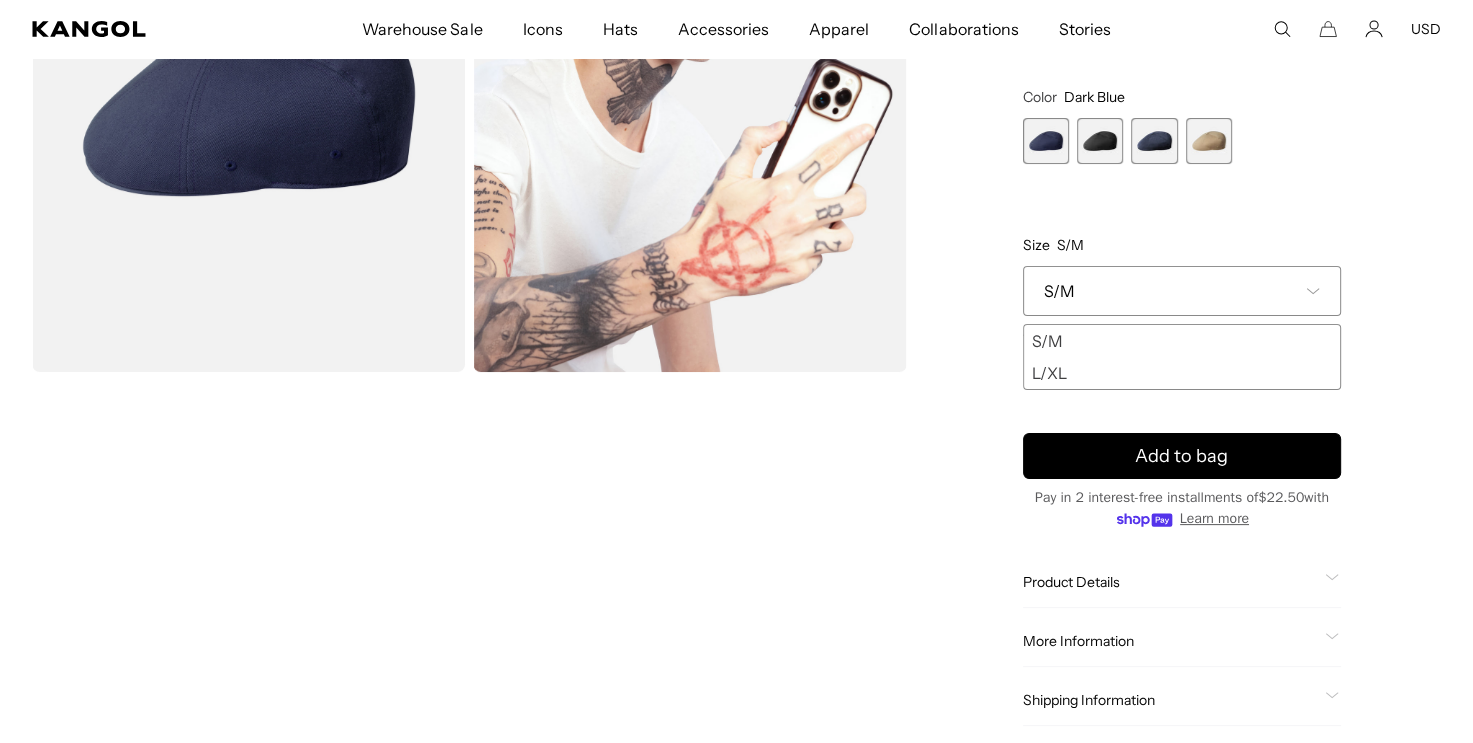 scroll, scrollTop: 0, scrollLeft: 0, axis: both 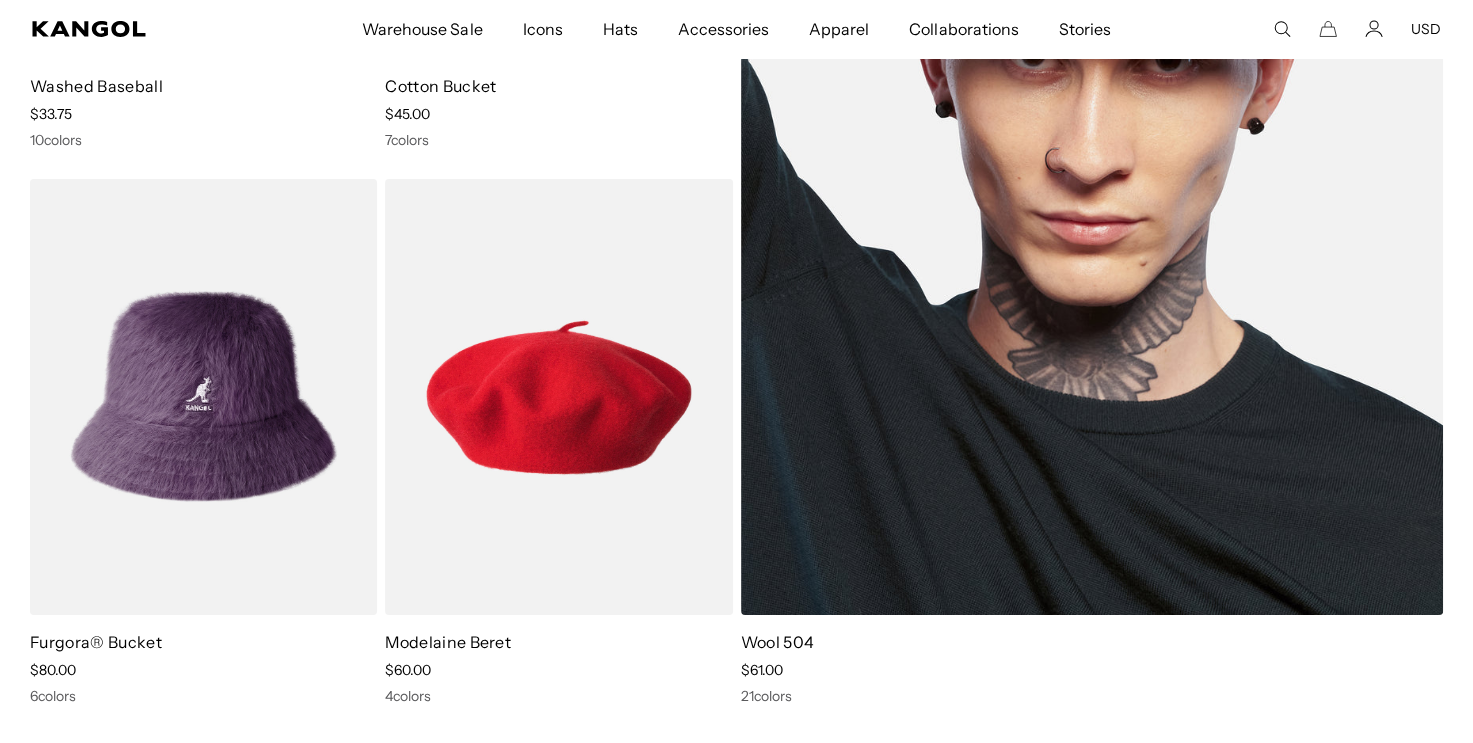 click at bounding box center (1092, 119) 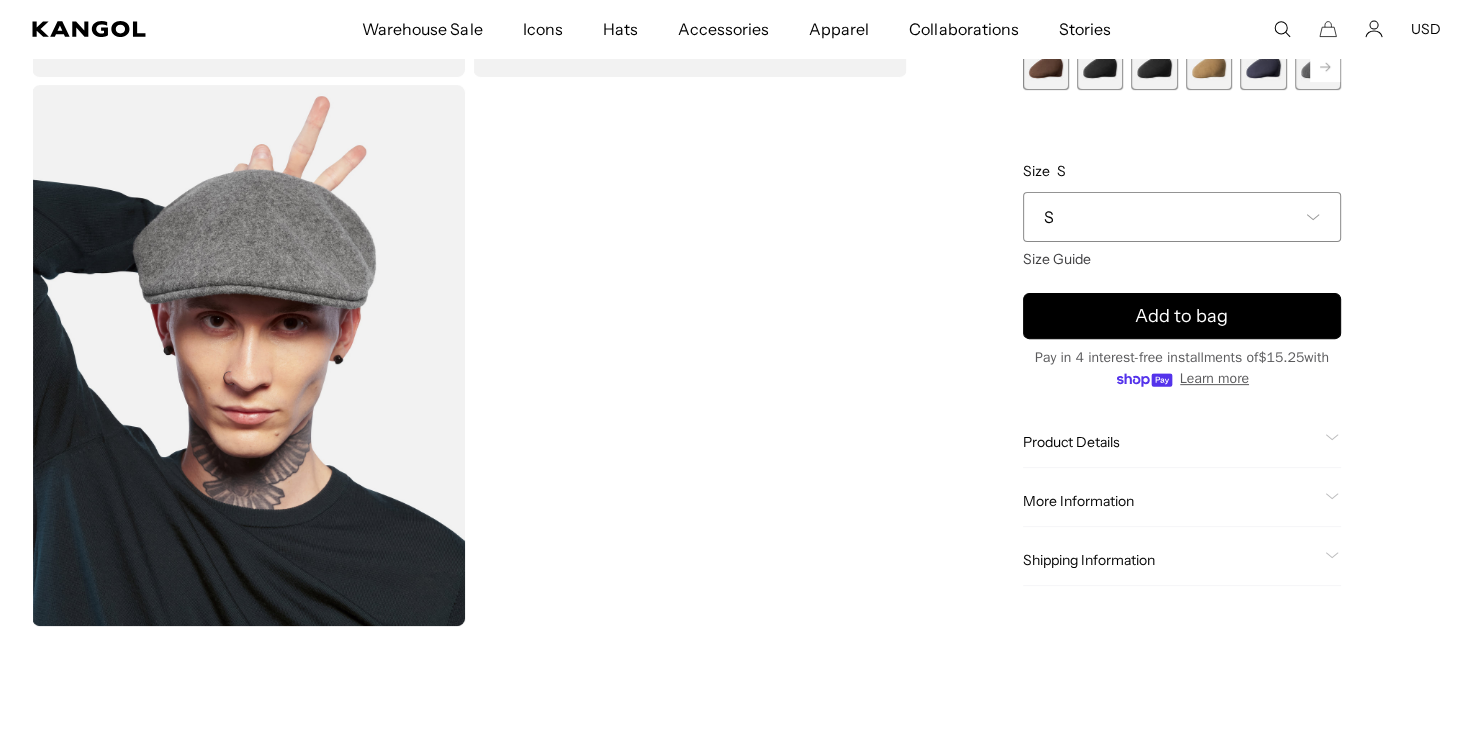 scroll, scrollTop: 600, scrollLeft: 0, axis: vertical 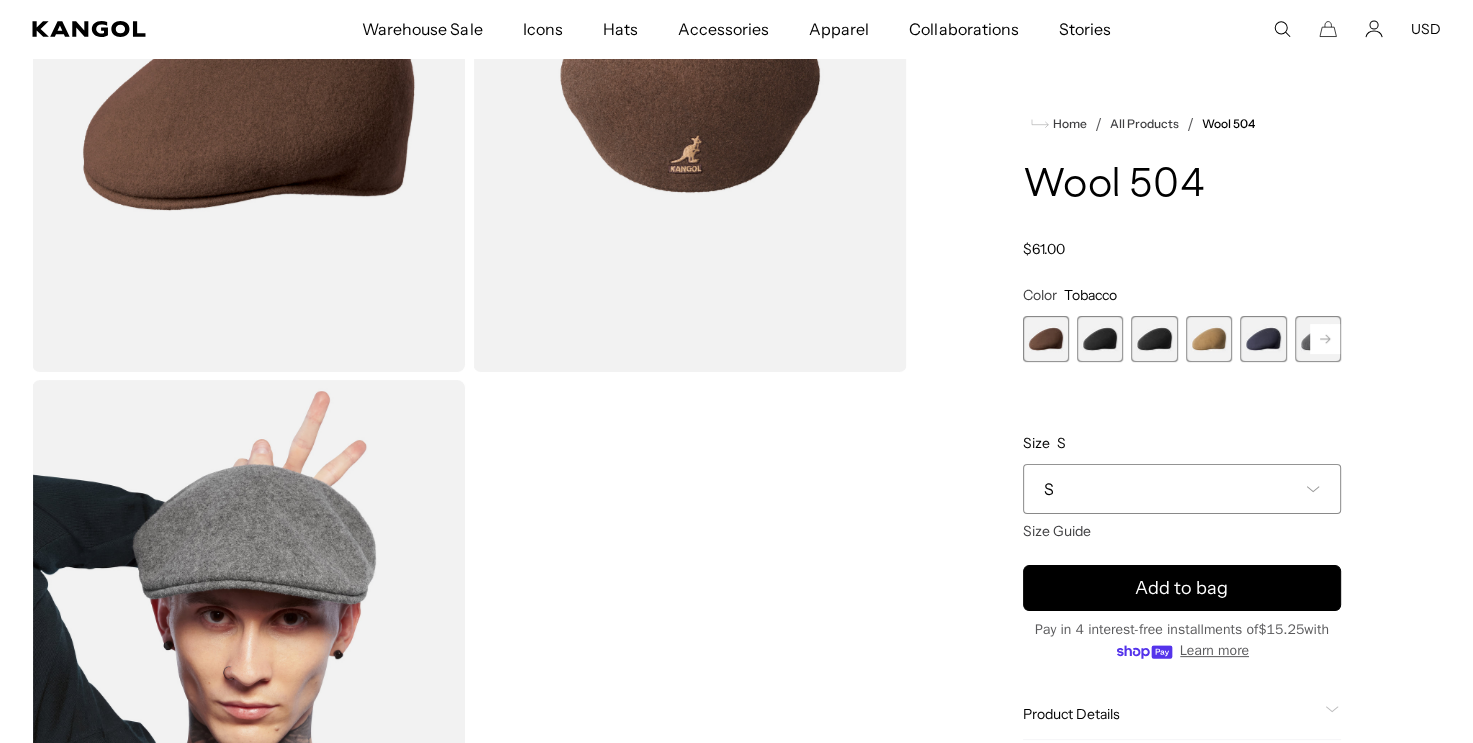 click at bounding box center [1100, 339] 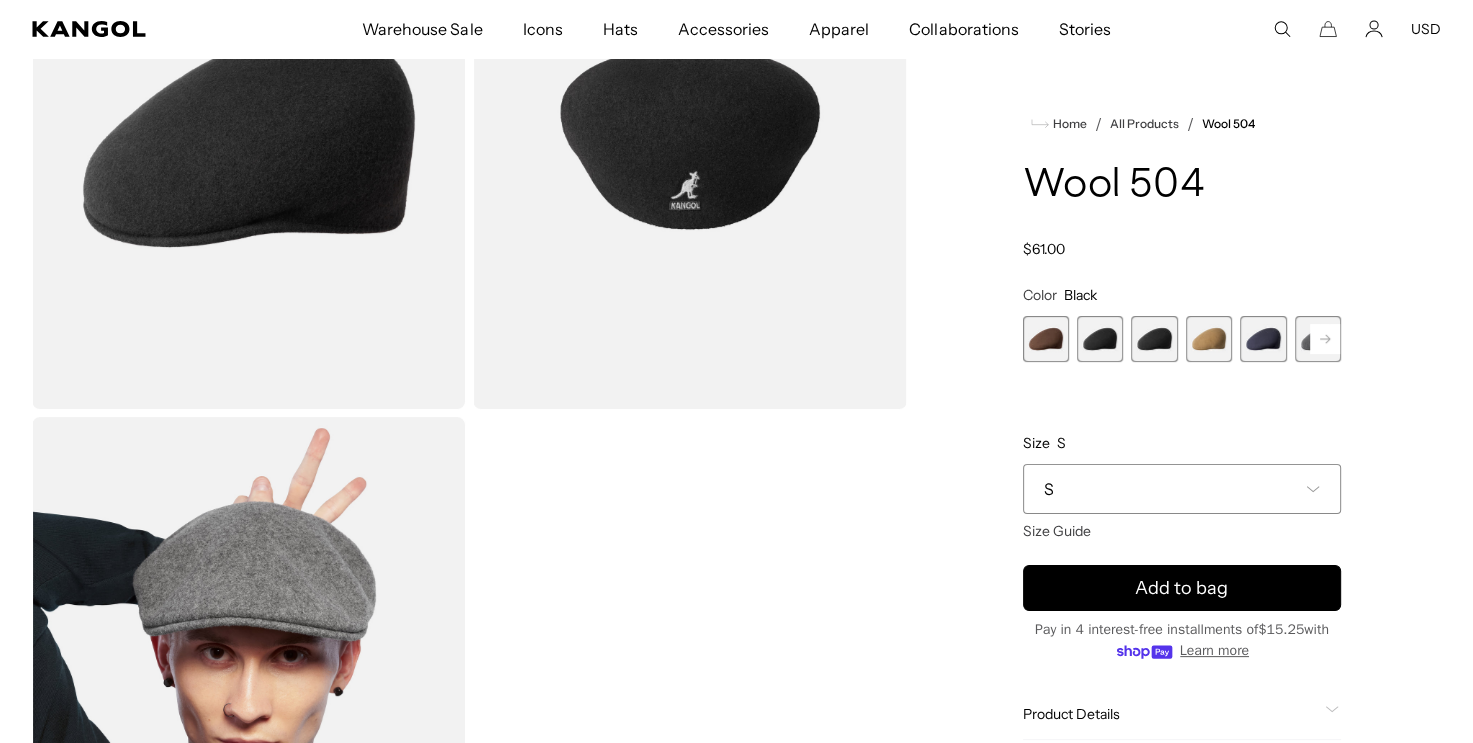 scroll, scrollTop: 200, scrollLeft: 0, axis: vertical 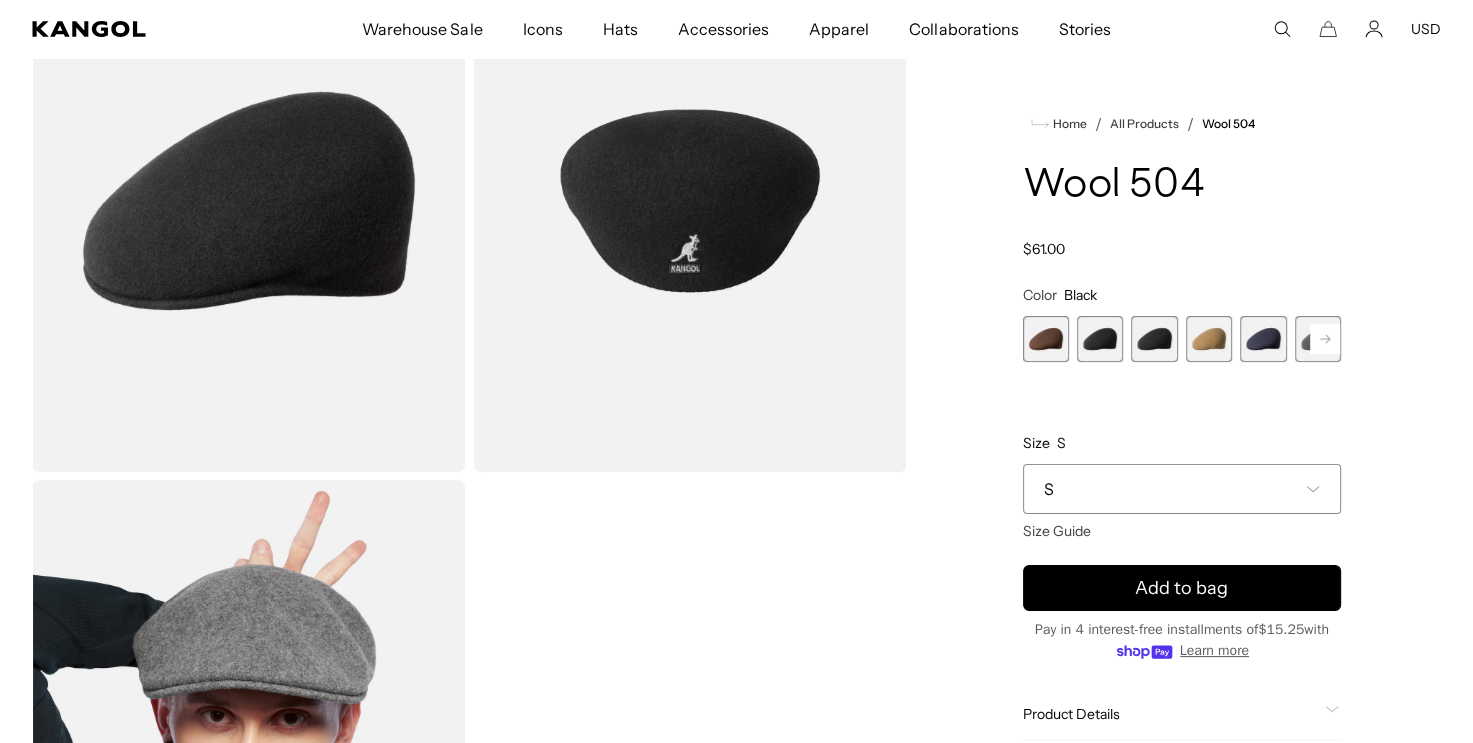 click at bounding box center [1154, 339] 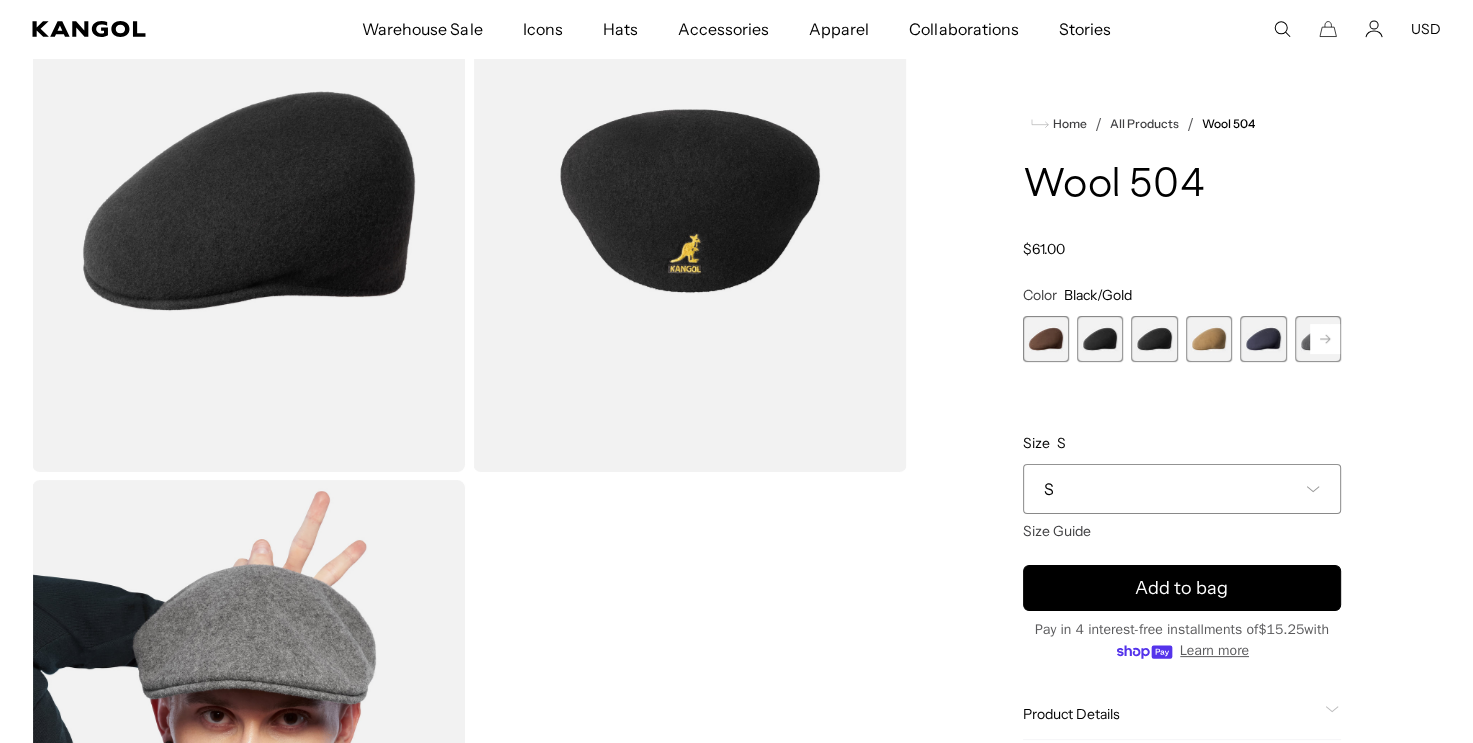 scroll, scrollTop: 0, scrollLeft: 0, axis: both 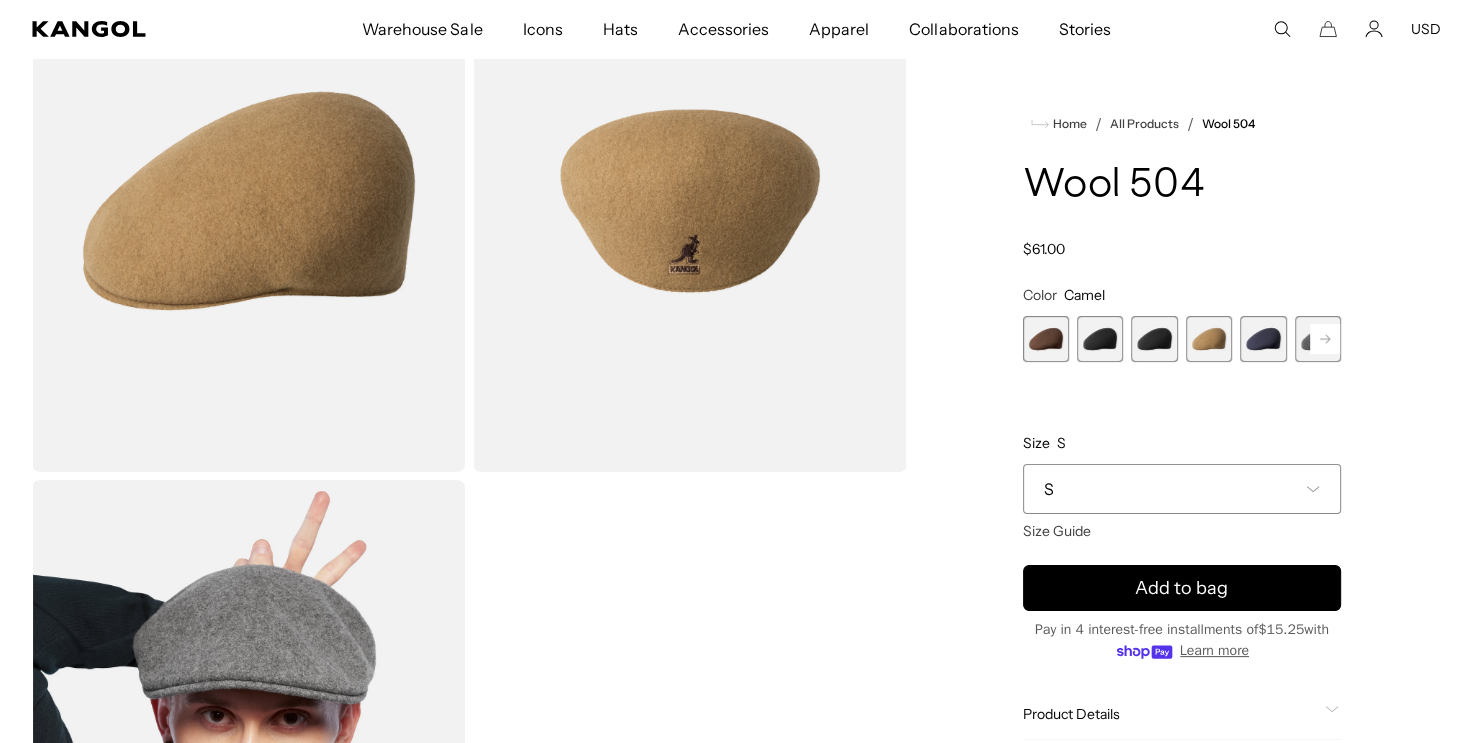 click at bounding box center [1263, 339] 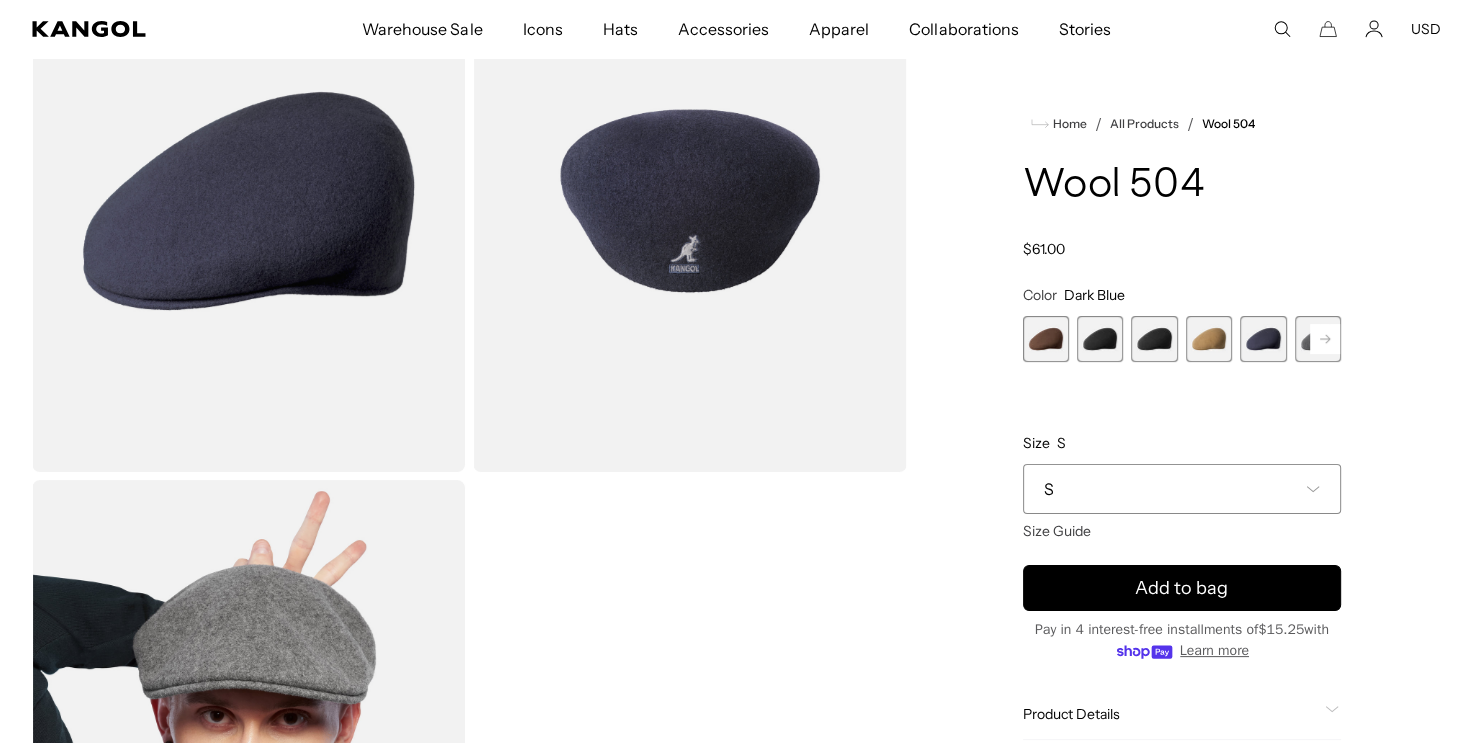 click at bounding box center (1318, 339) 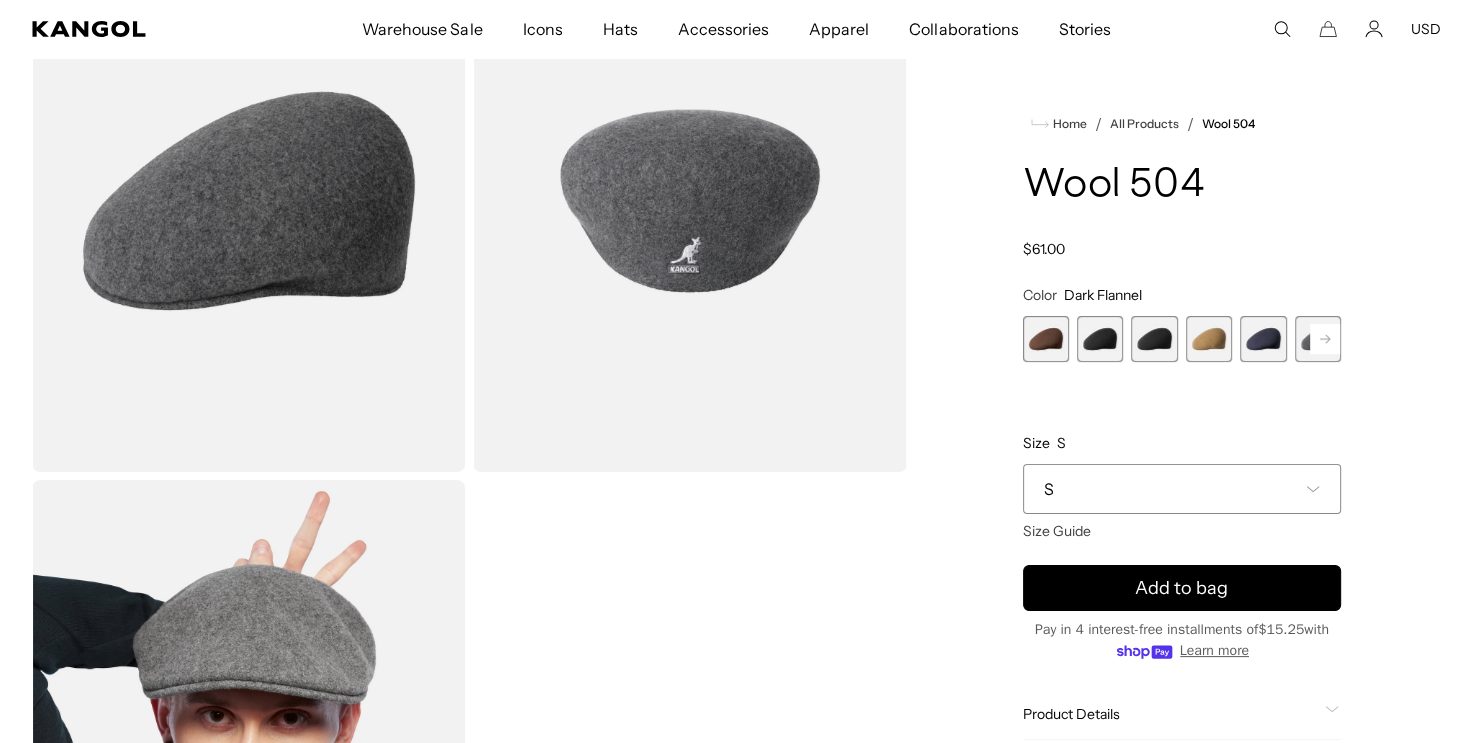 scroll, scrollTop: 0, scrollLeft: 0, axis: both 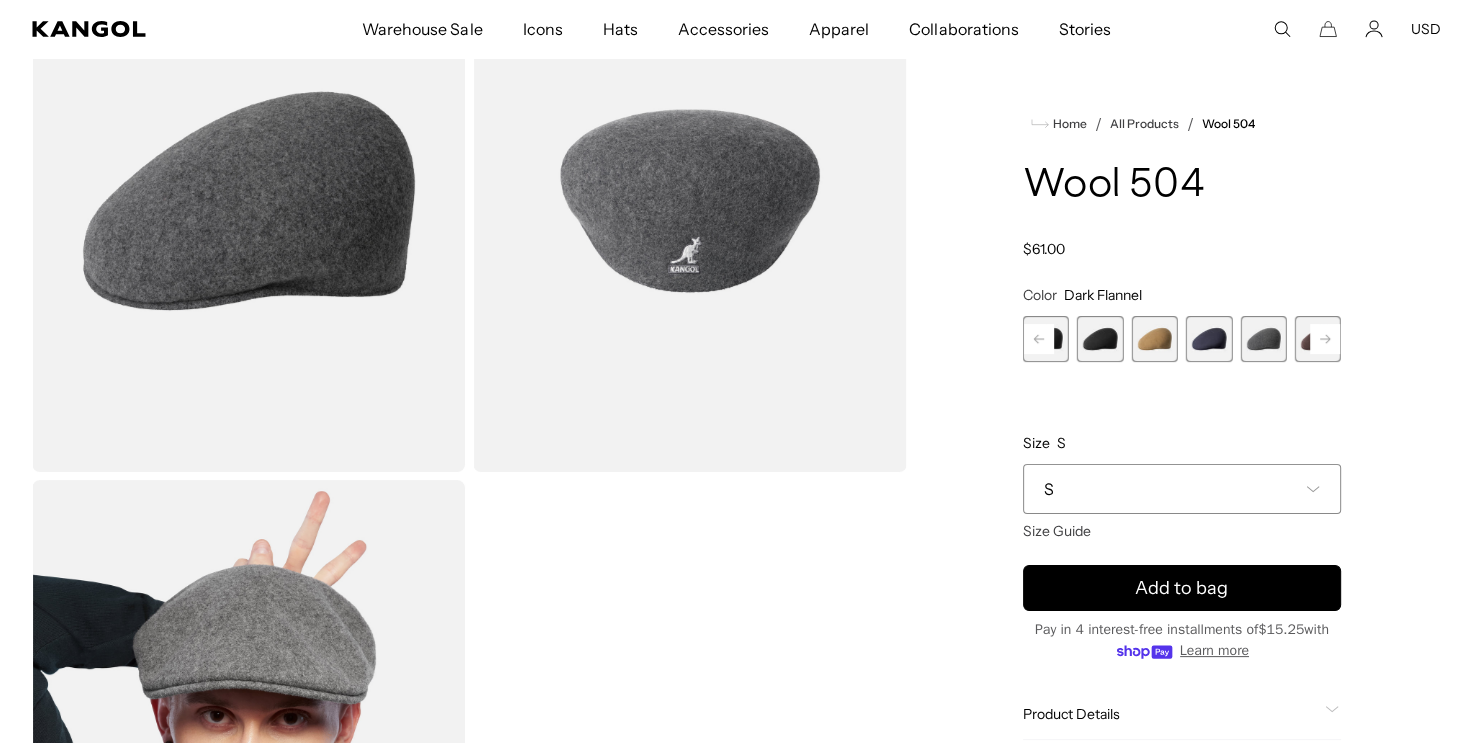 click at bounding box center [1263, 339] 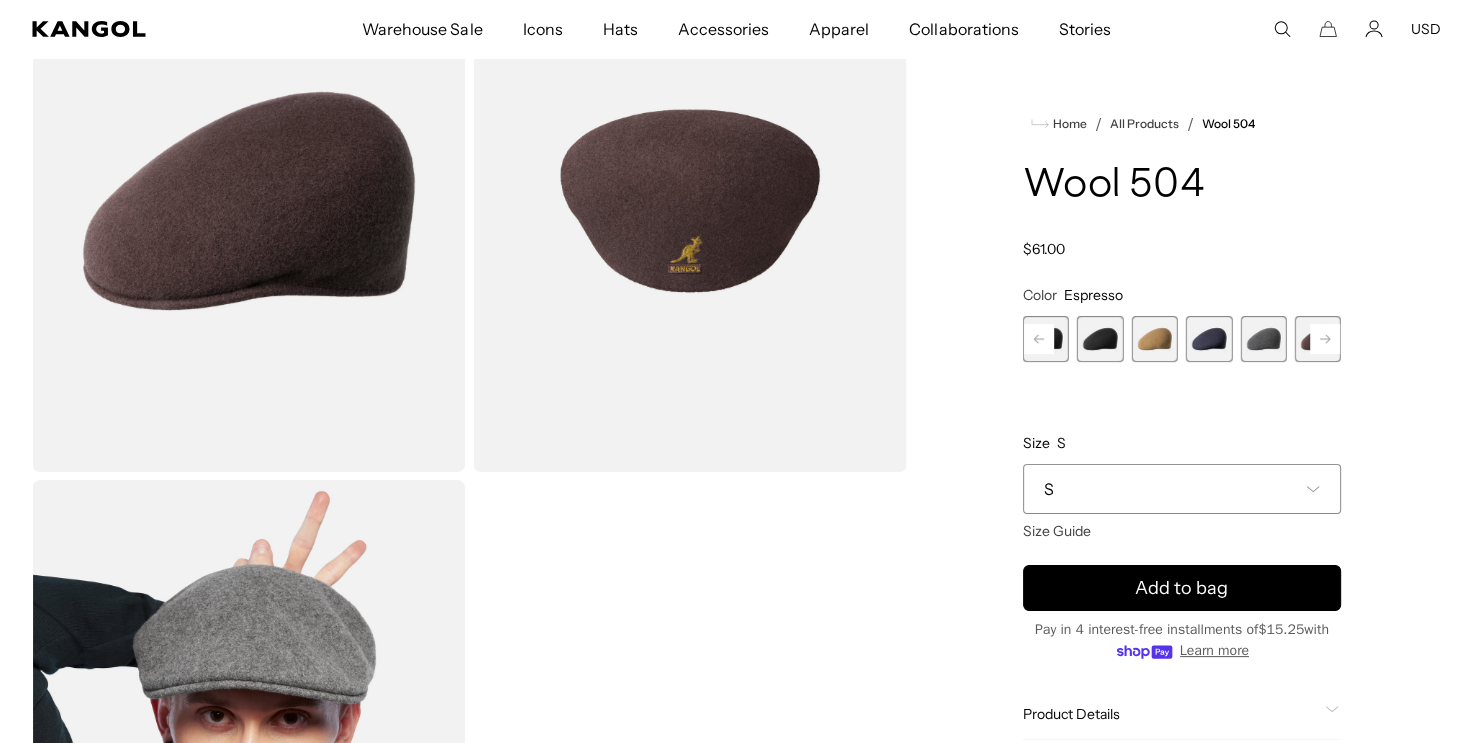 click at bounding box center (1318, 339) 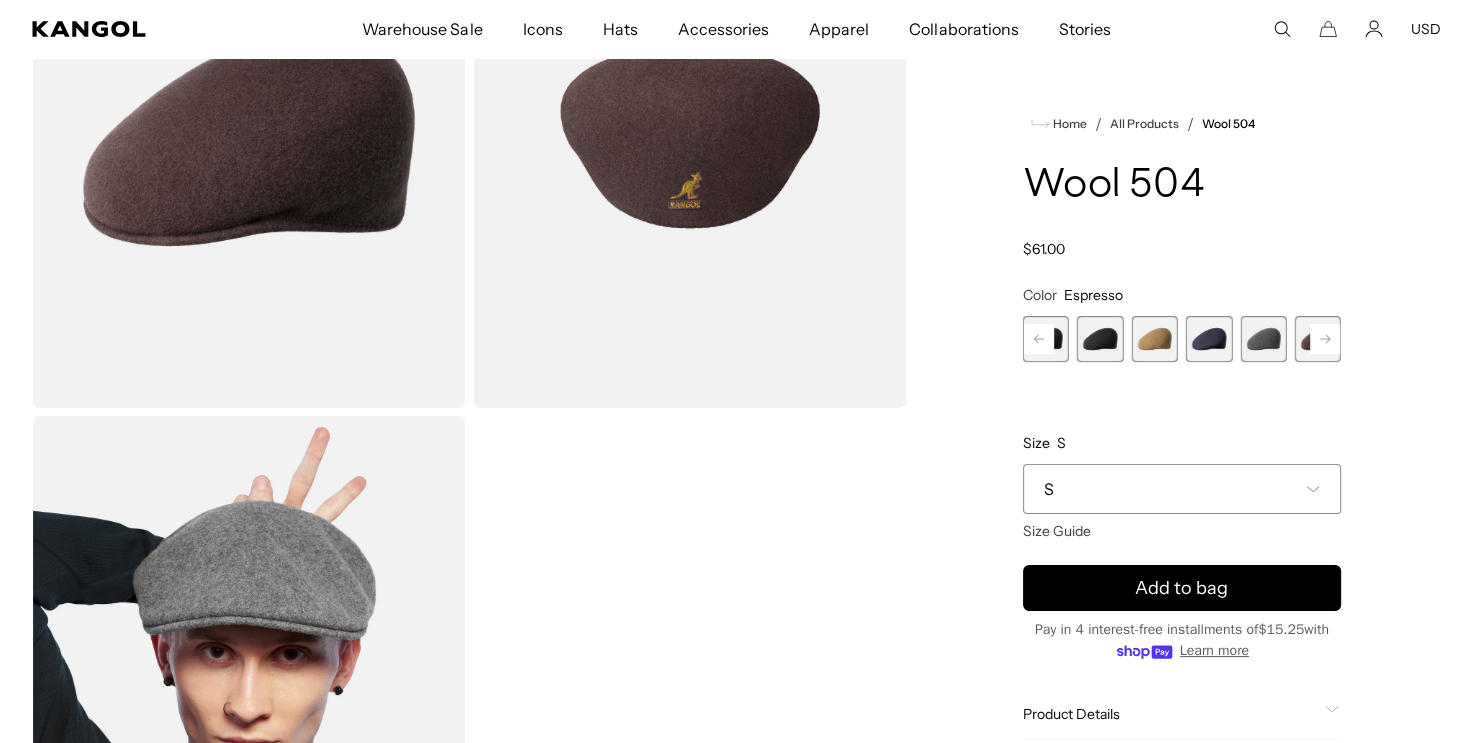 scroll, scrollTop: 300, scrollLeft: 0, axis: vertical 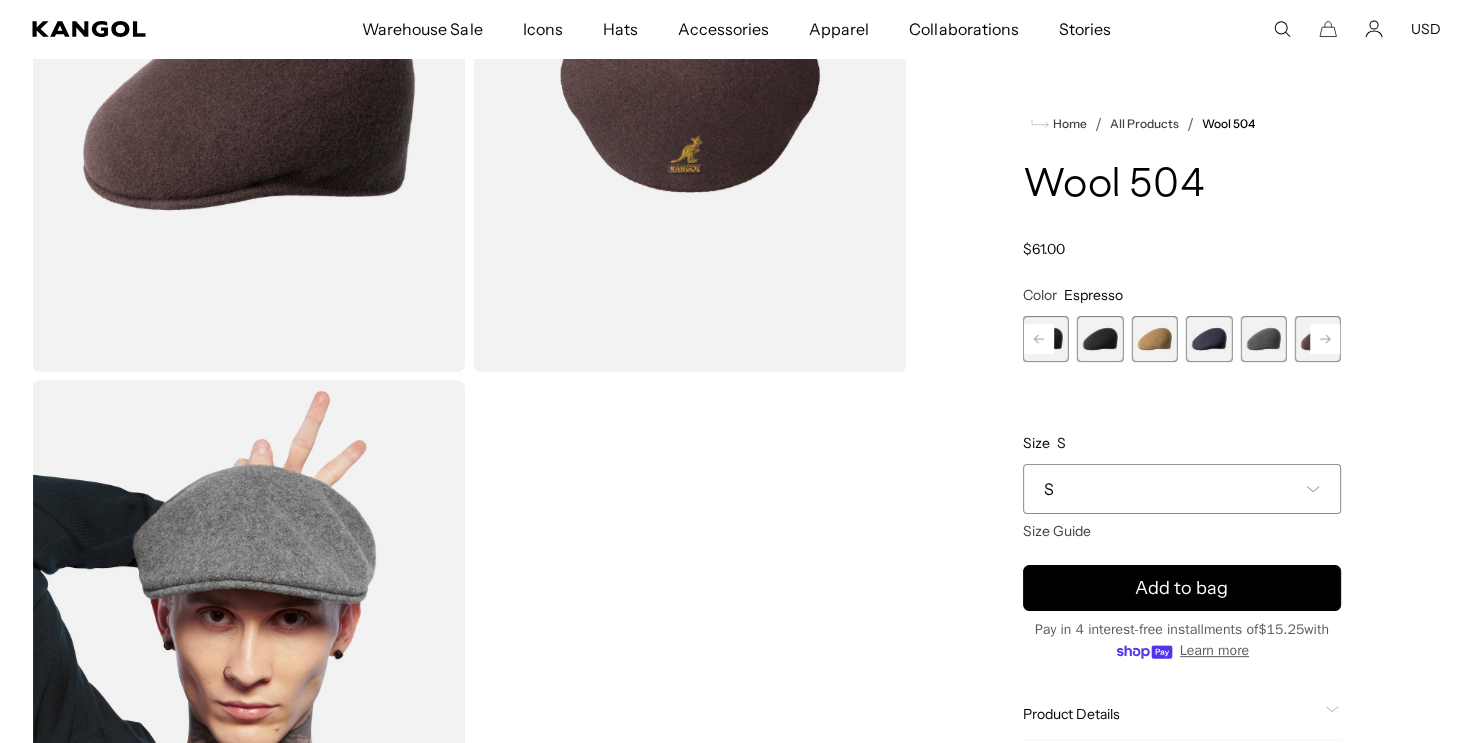 click 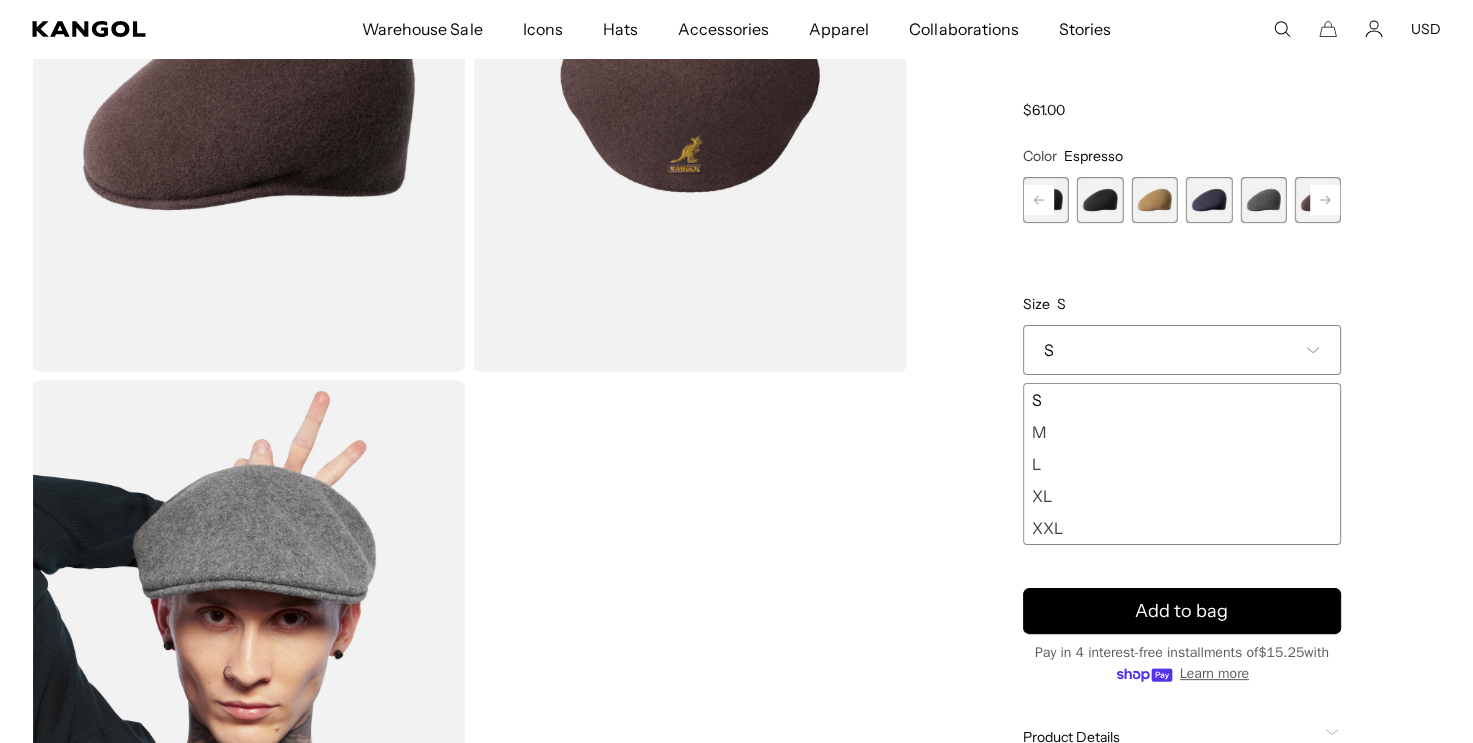 click on "XL" at bounding box center [1182, 496] 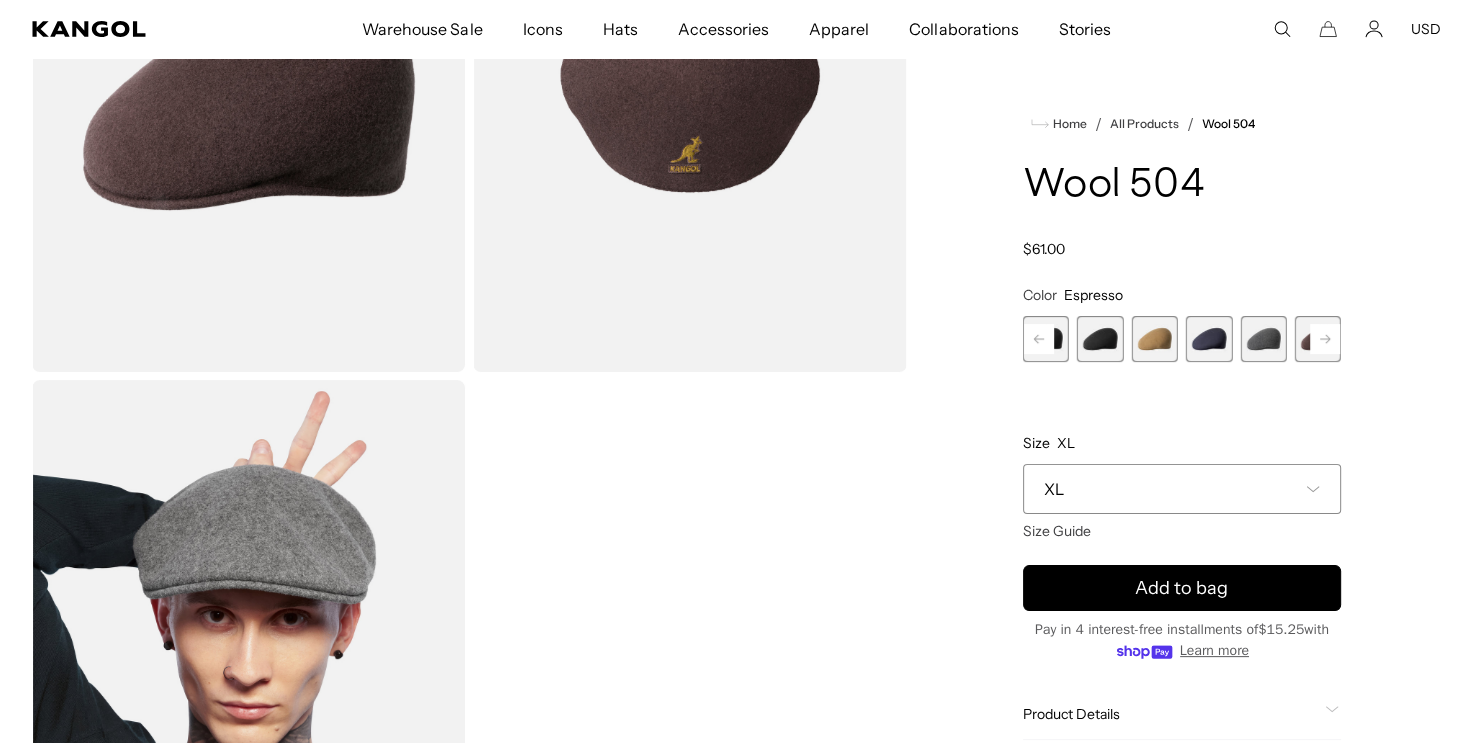 scroll, scrollTop: 0, scrollLeft: 412, axis: horizontal 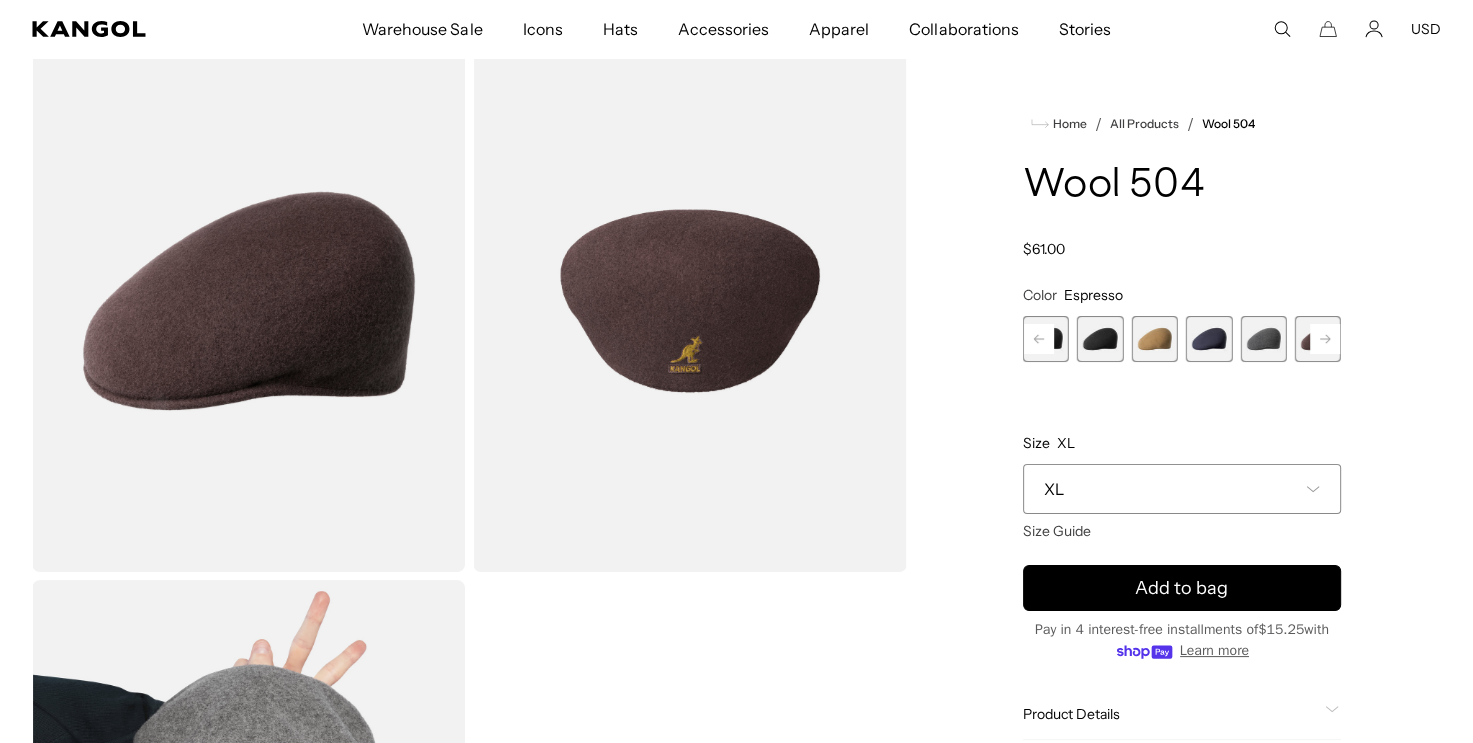 click 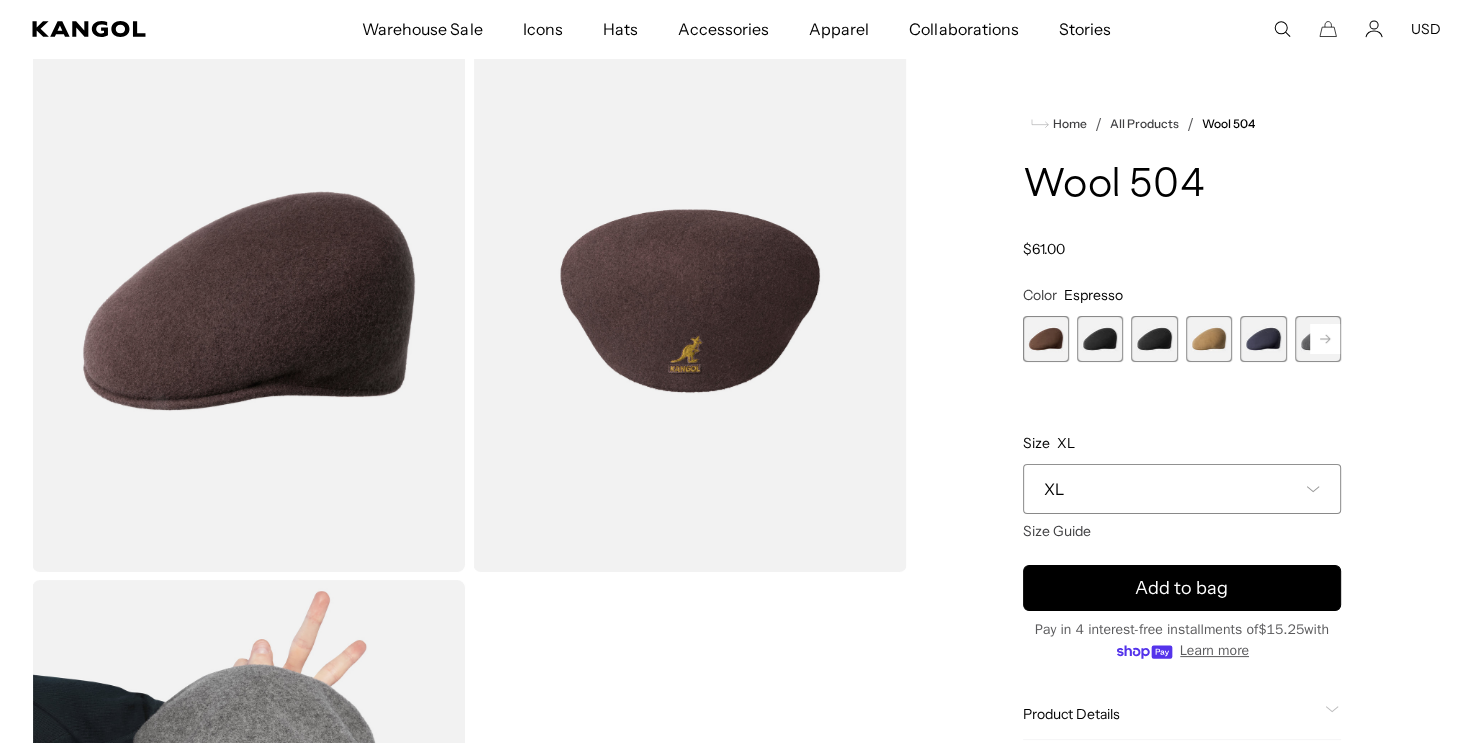click at bounding box center (1100, 339) 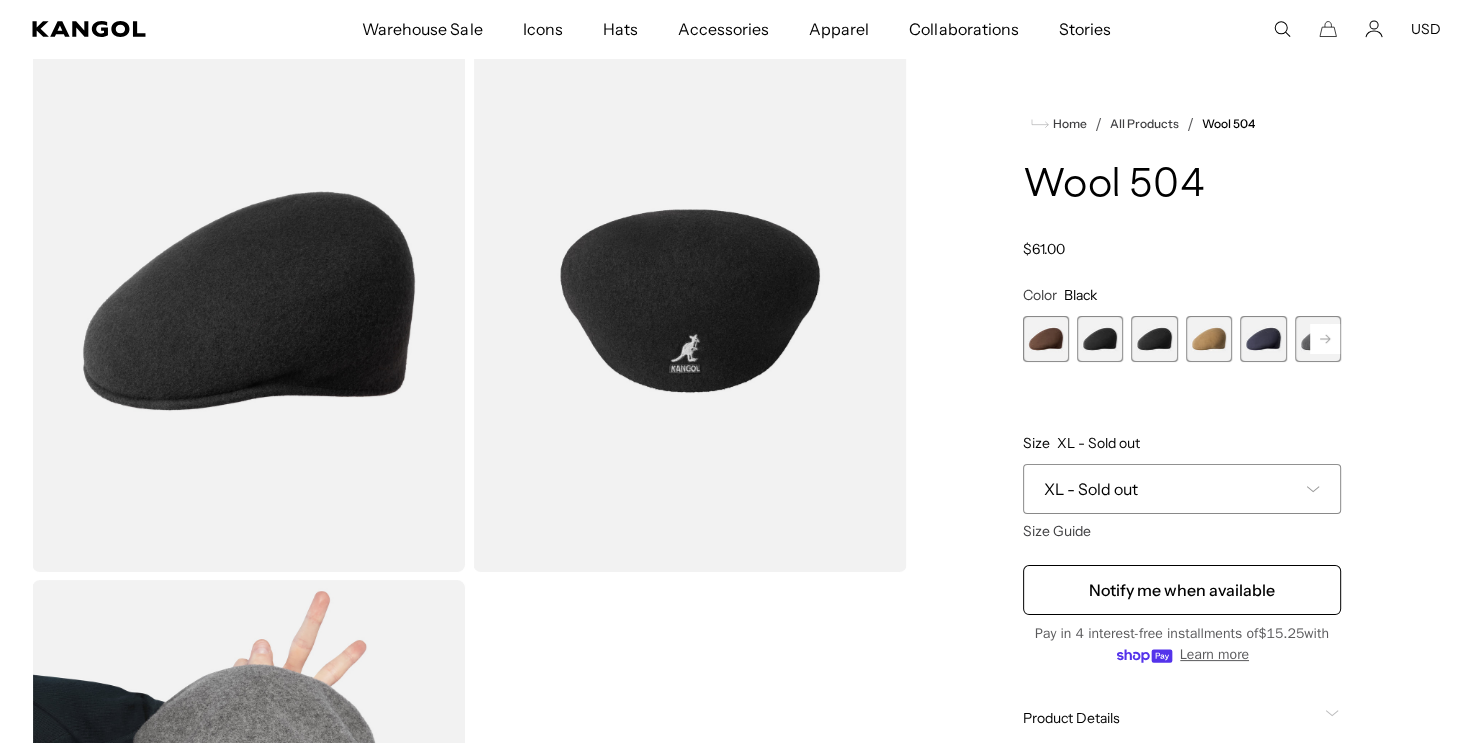 scroll, scrollTop: 0, scrollLeft: 412, axis: horizontal 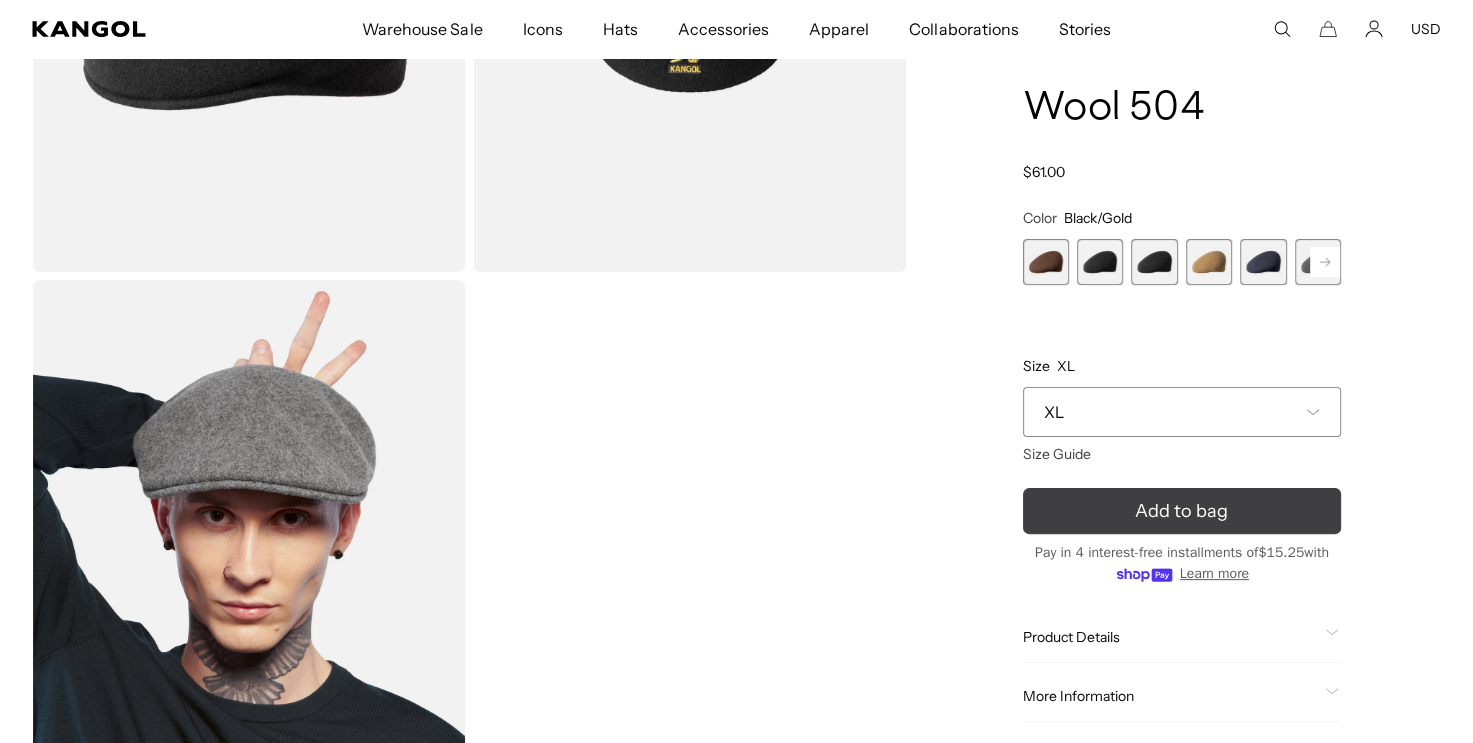 click 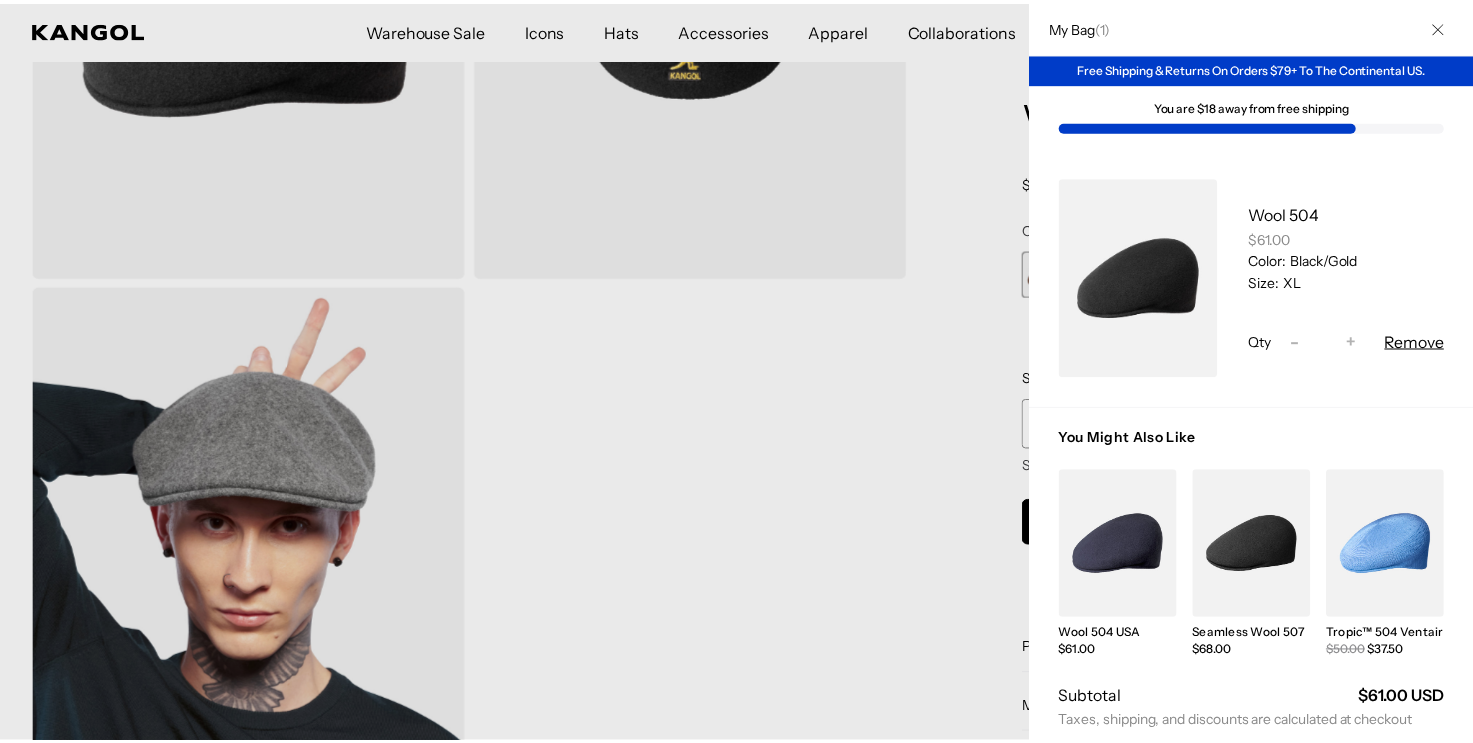 scroll, scrollTop: 0, scrollLeft: 0, axis: both 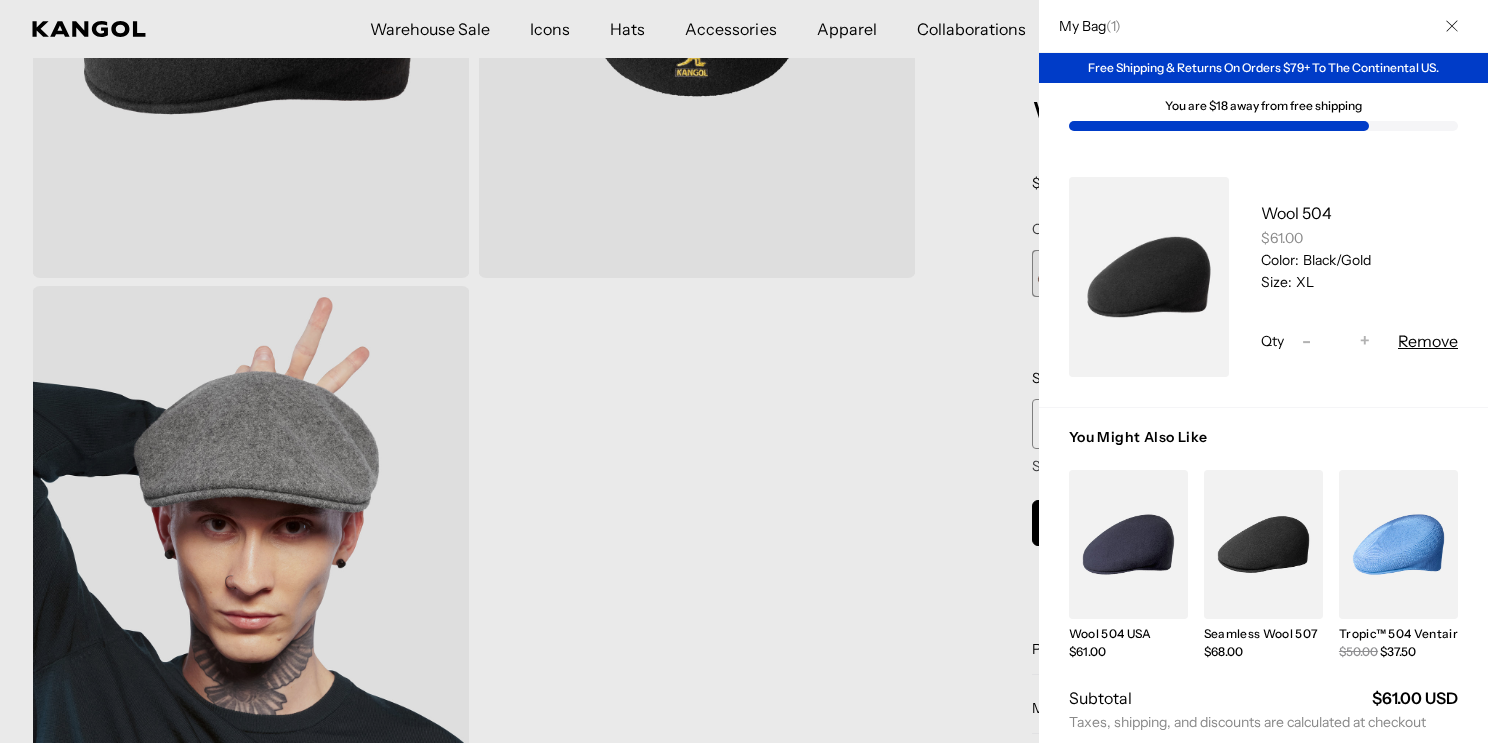 click 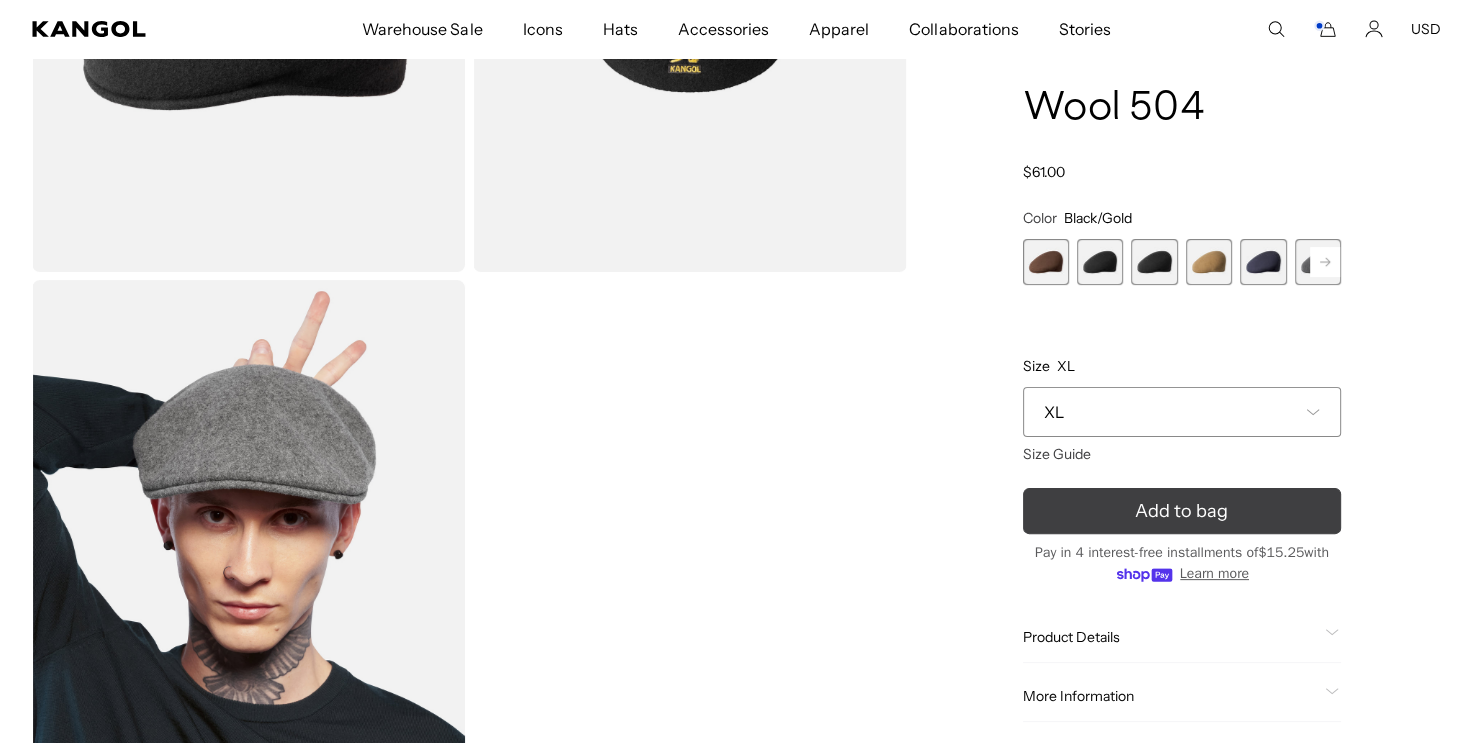 scroll, scrollTop: 0, scrollLeft: 412, axis: horizontal 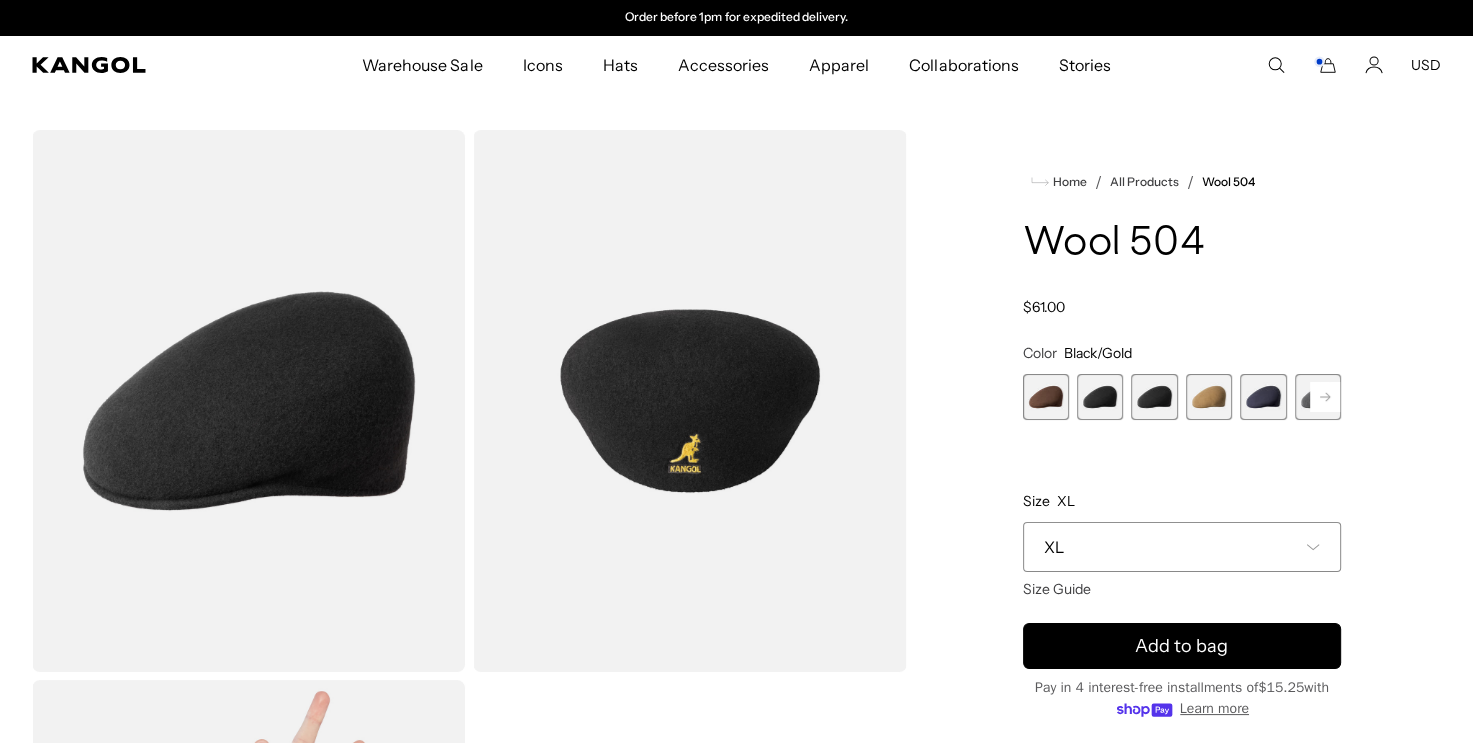 click on "XL" at bounding box center (1182, 547) 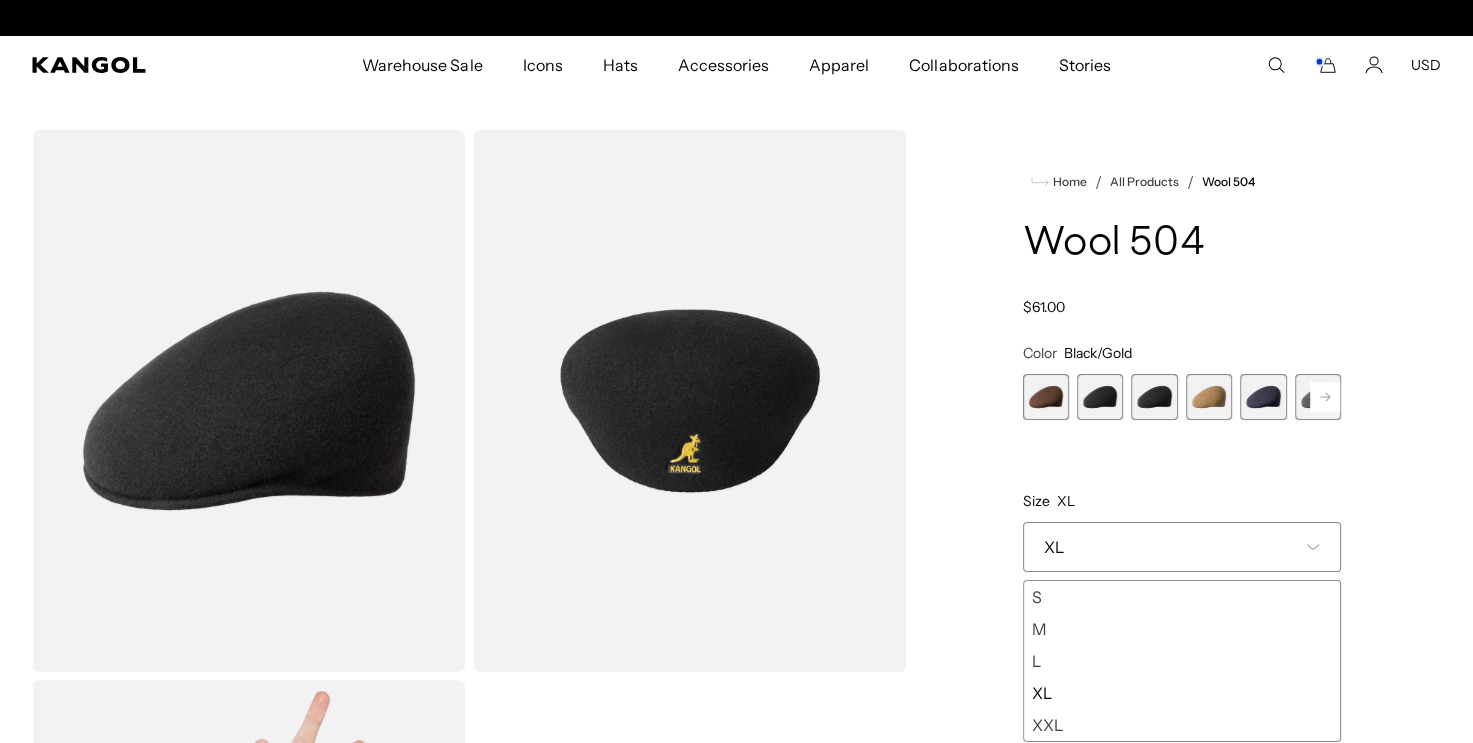 scroll, scrollTop: 0, scrollLeft: 0, axis: both 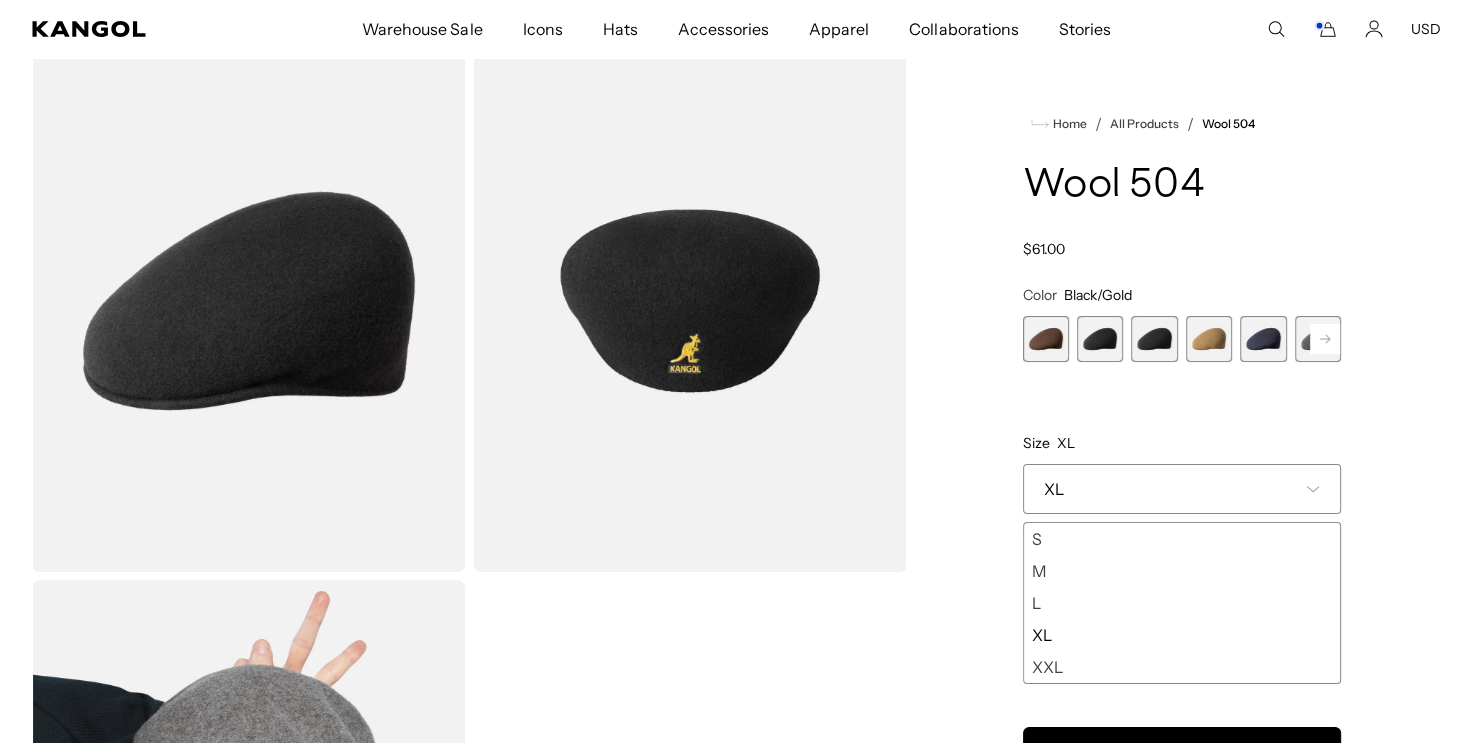 click on "XXL" at bounding box center [1182, 667] 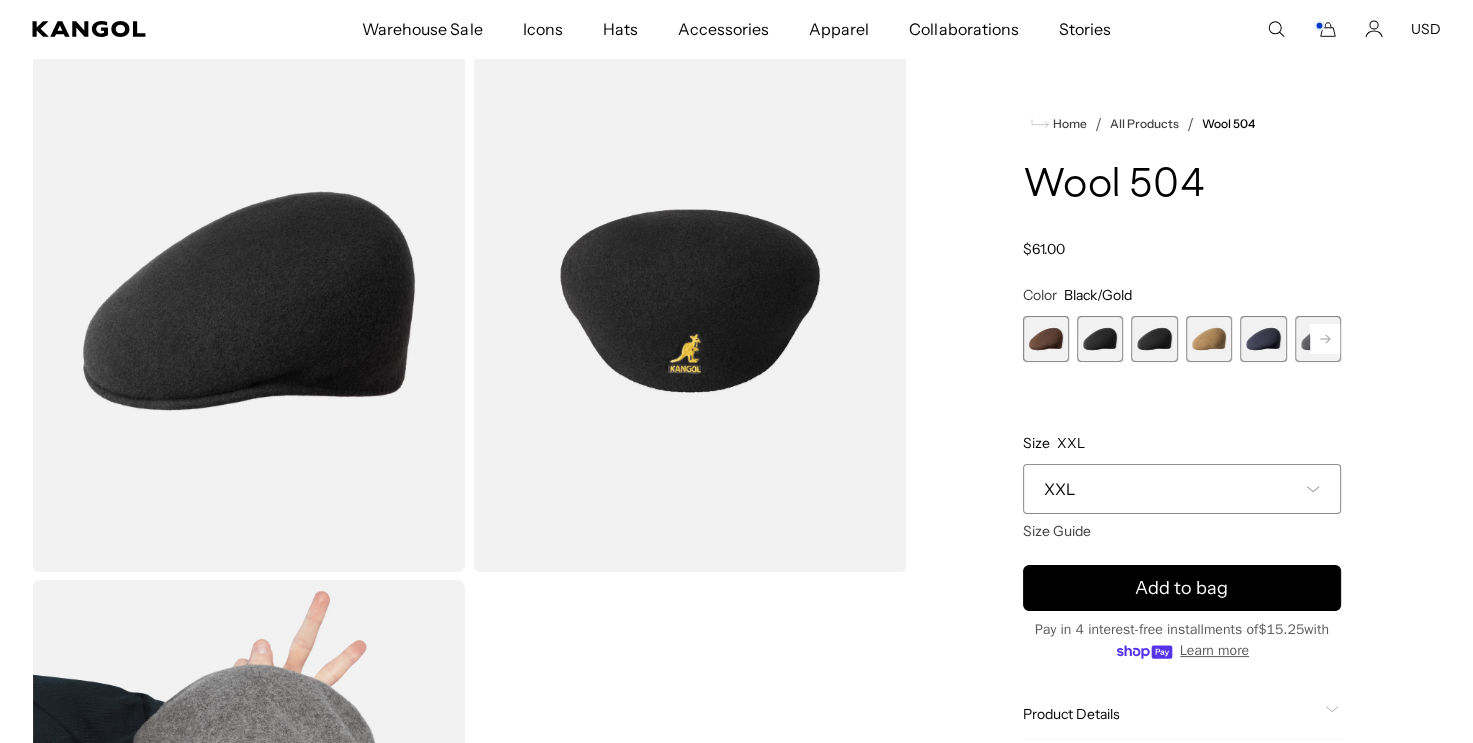 scroll, scrollTop: 0, scrollLeft: 412, axis: horizontal 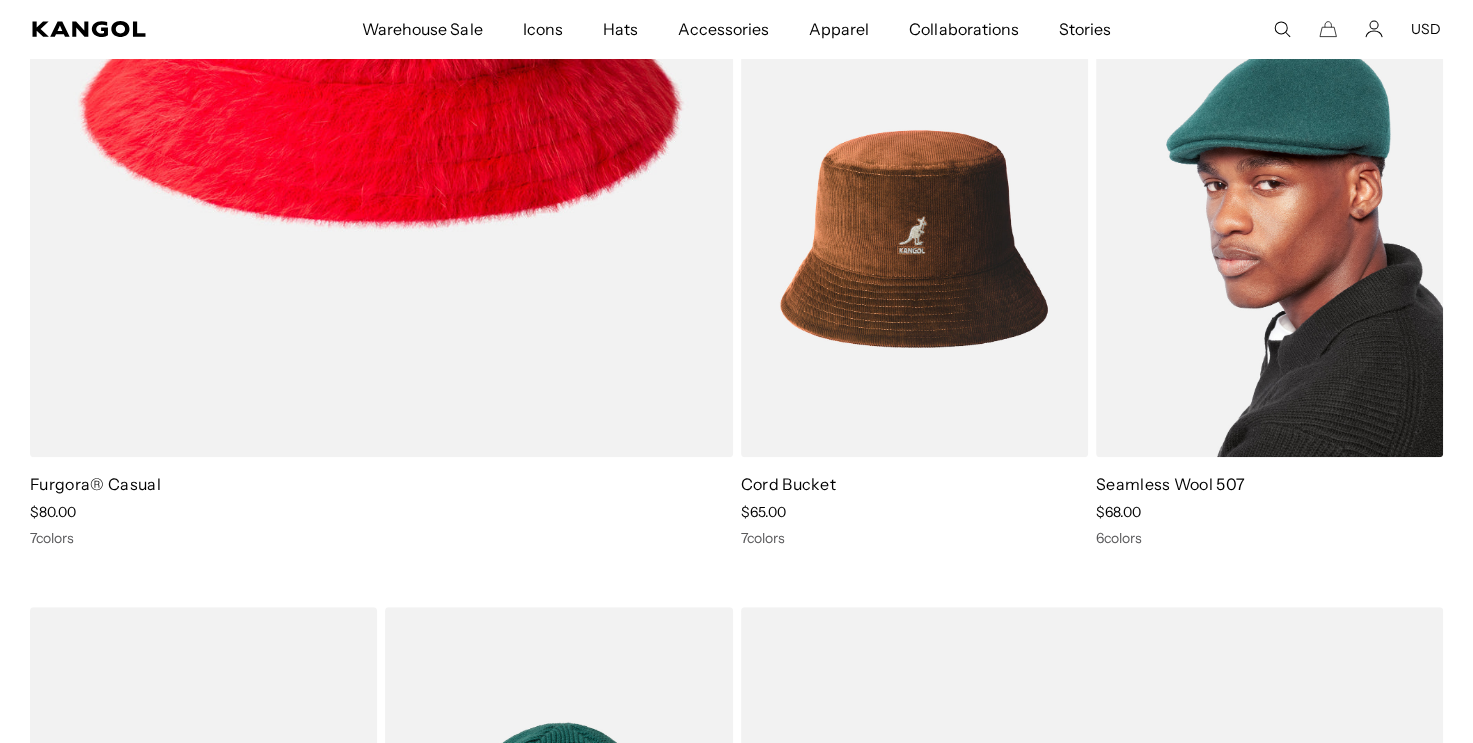 click at bounding box center [1269, 239] 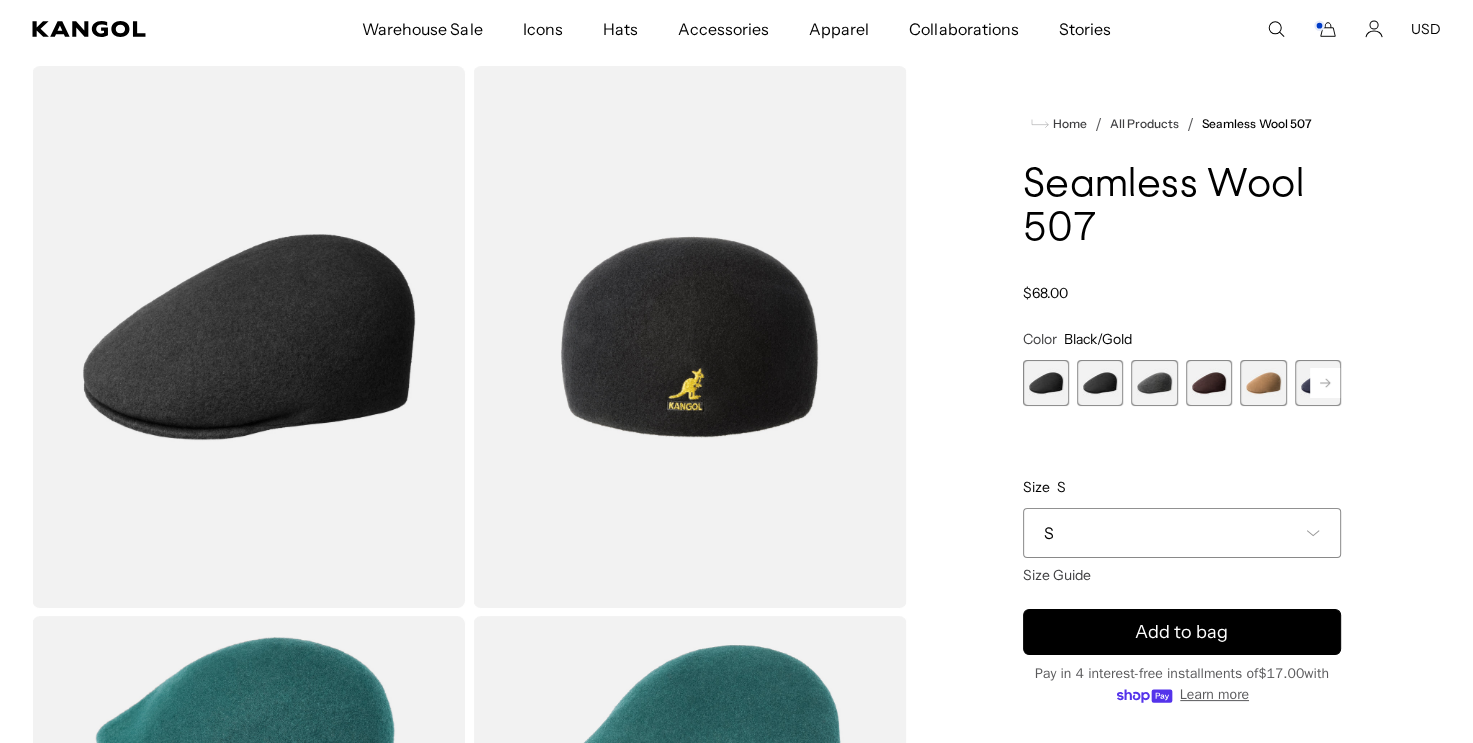 scroll, scrollTop: 100, scrollLeft: 0, axis: vertical 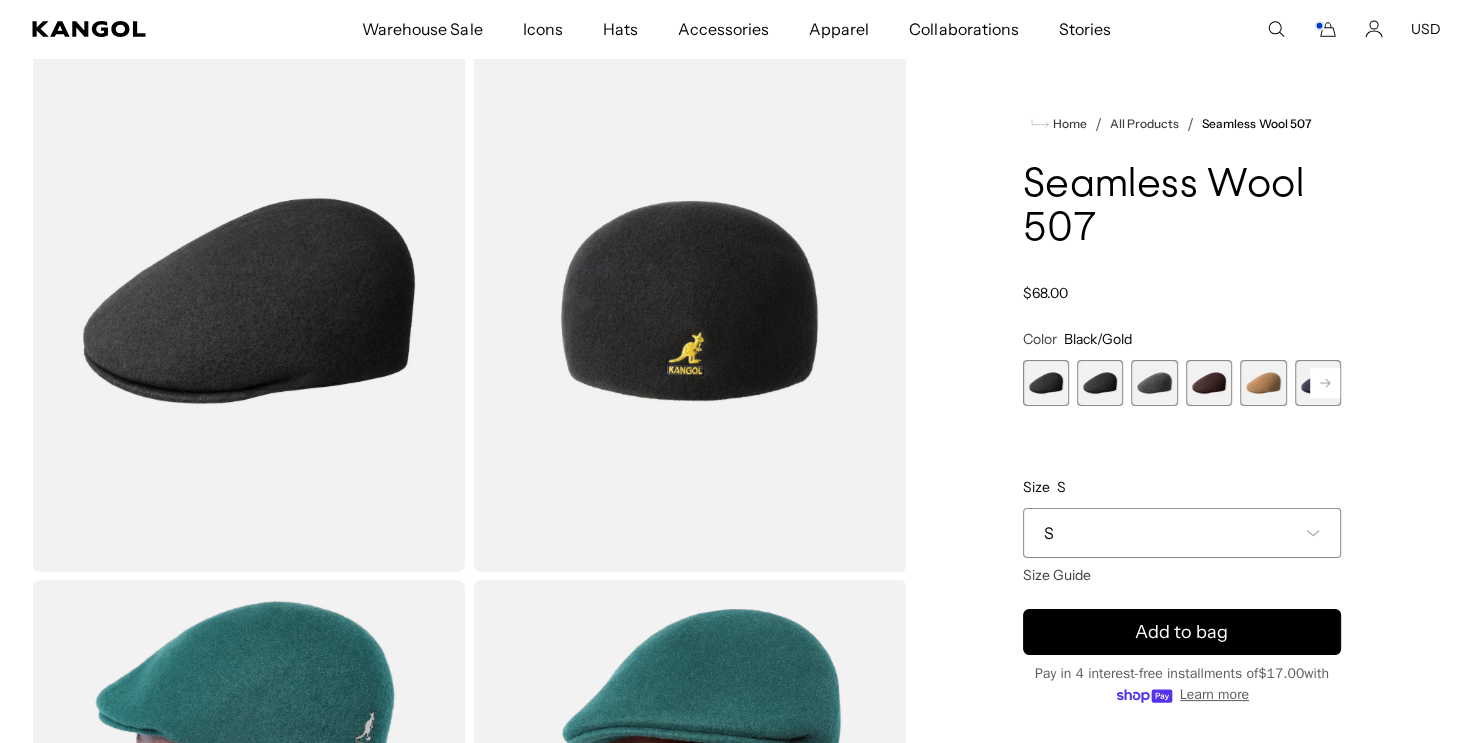 click on "S" at bounding box center [1182, 533] 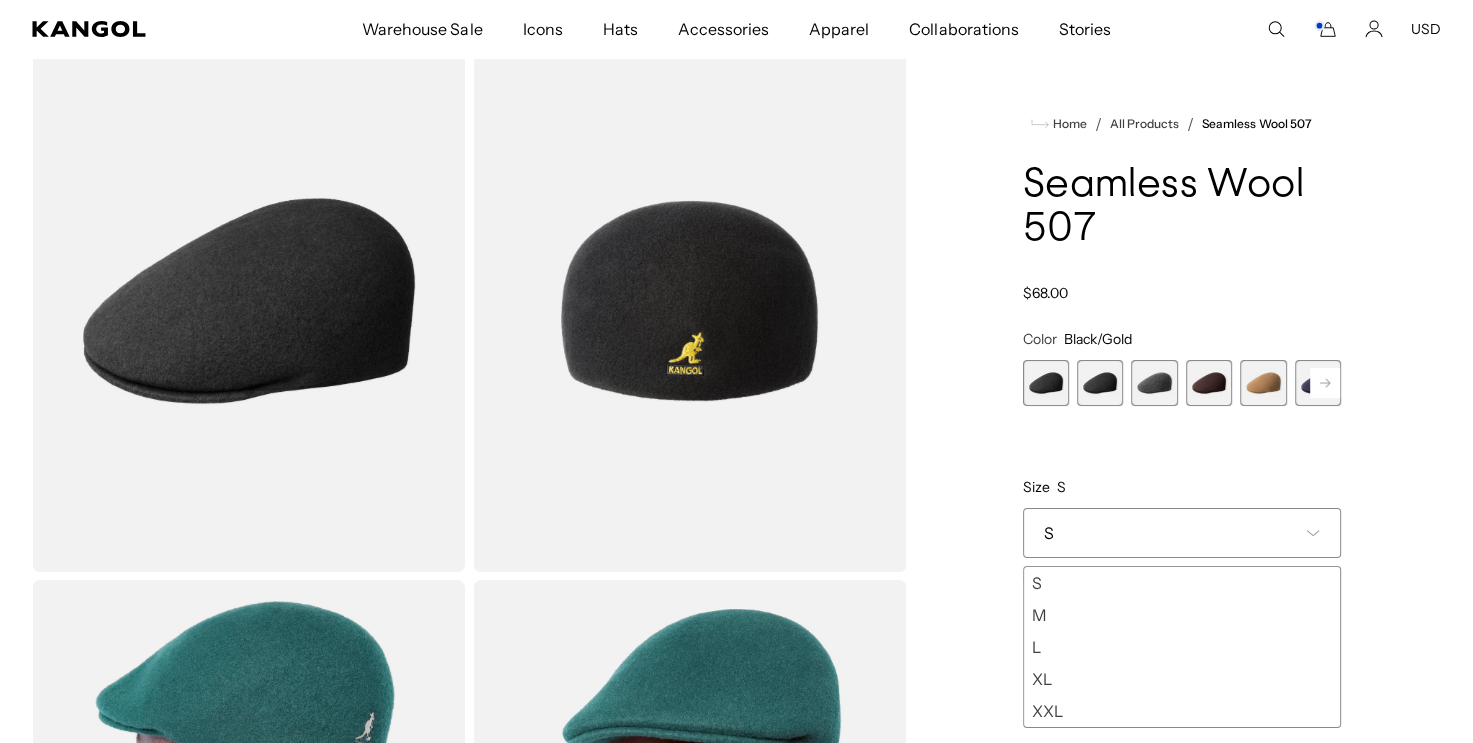click on "XL" at bounding box center [1182, 679] 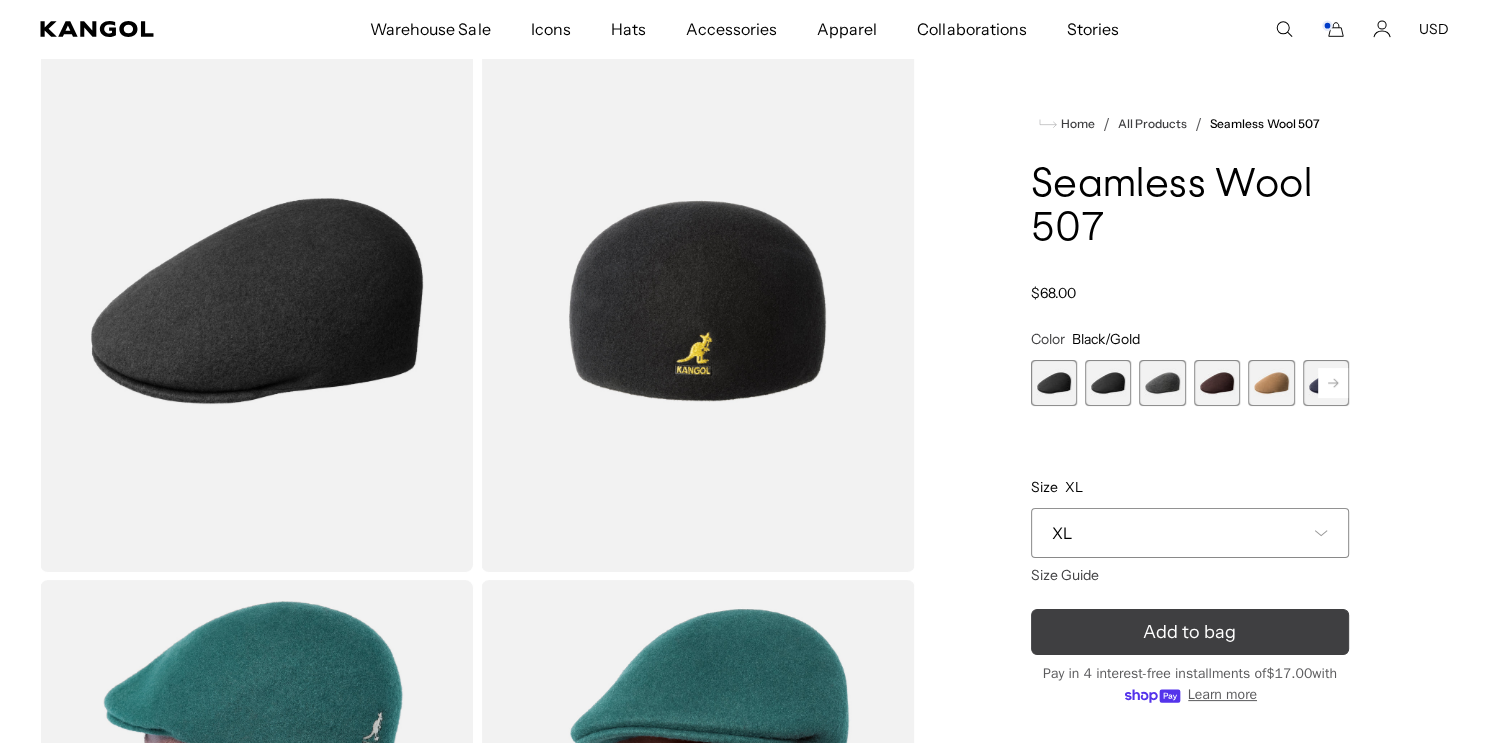 scroll, scrollTop: 0, scrollLeft: 412, axis: horizontal 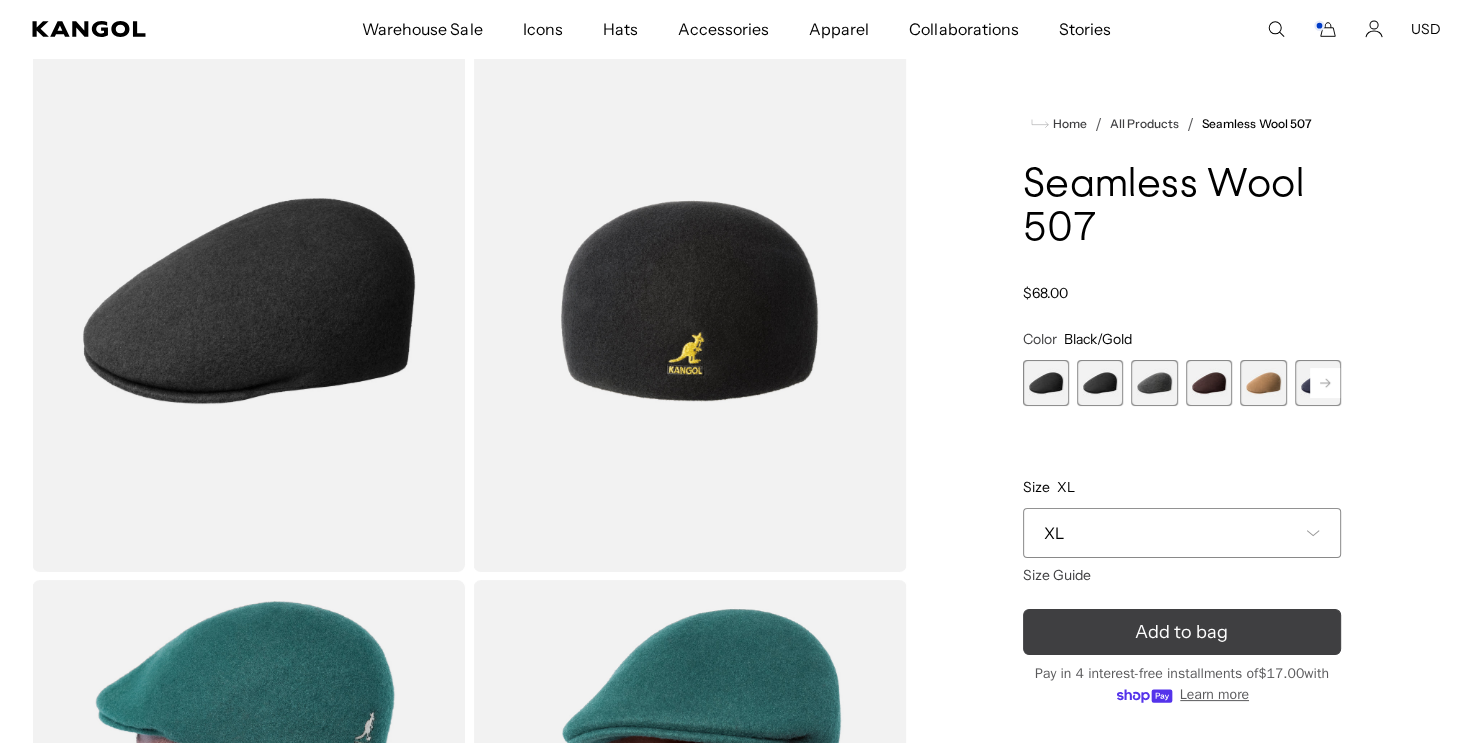 click on "Add to bag" at bounding box center (1182, 632) 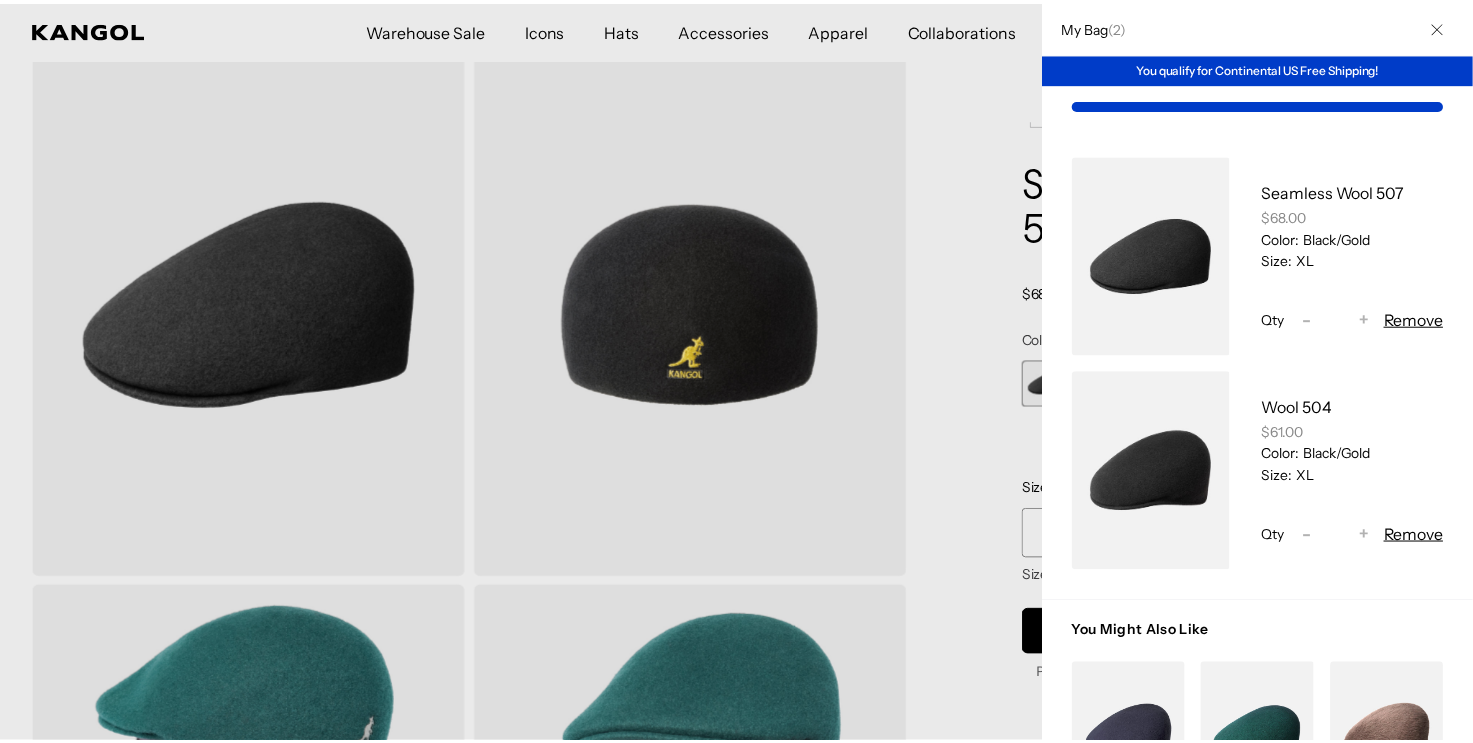 scroll, scrollTop: 0, scrollLeft: 0, axis: both 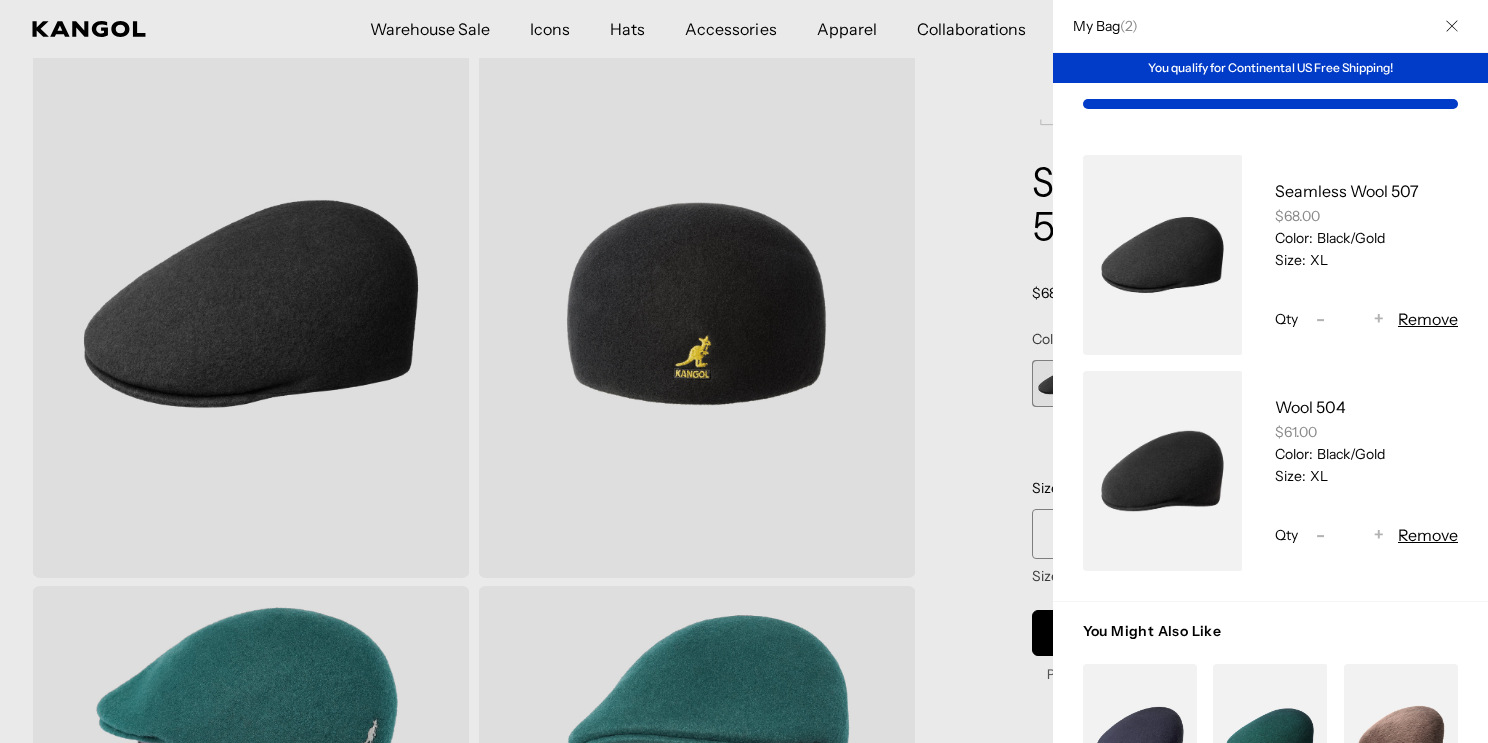 click 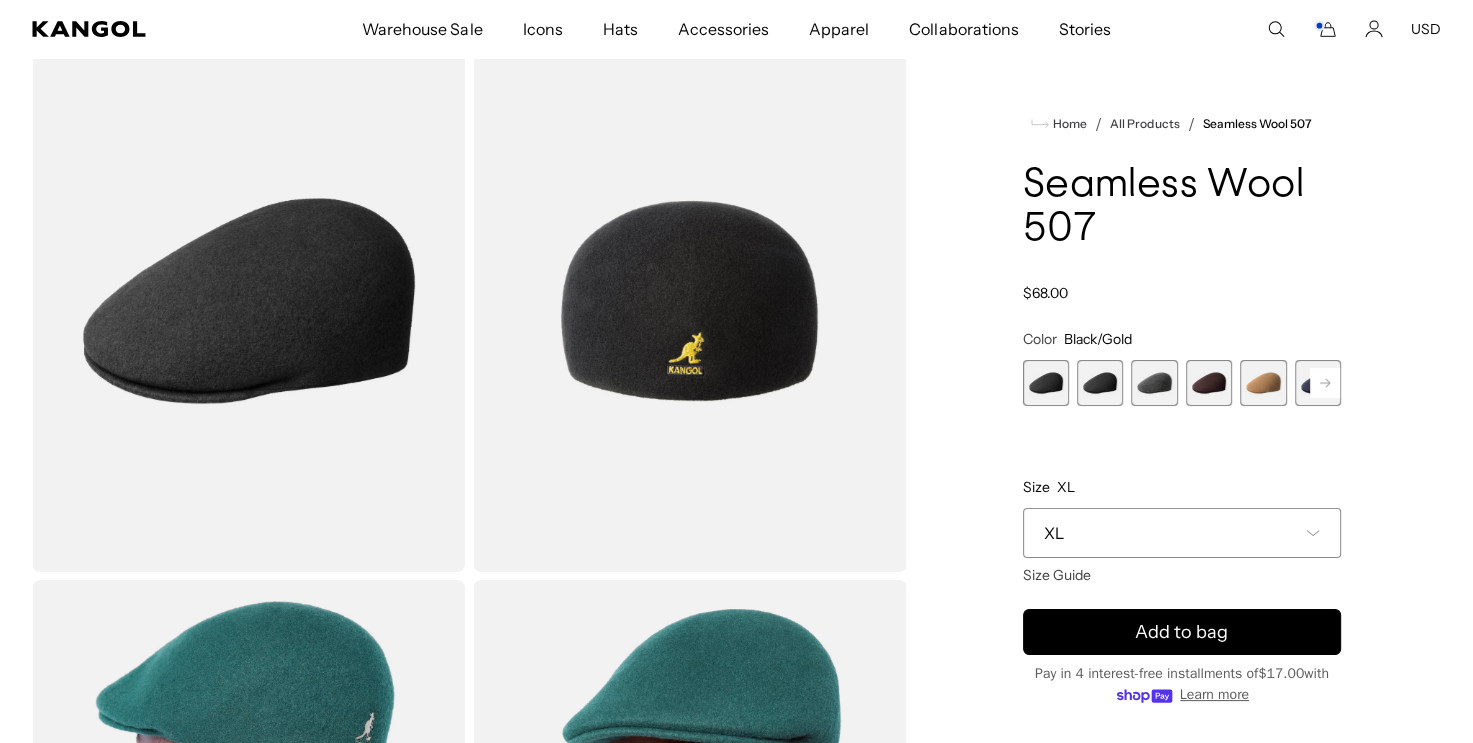scroll, scrollTop: 0, scrollLeft: 412, axis: horizontal 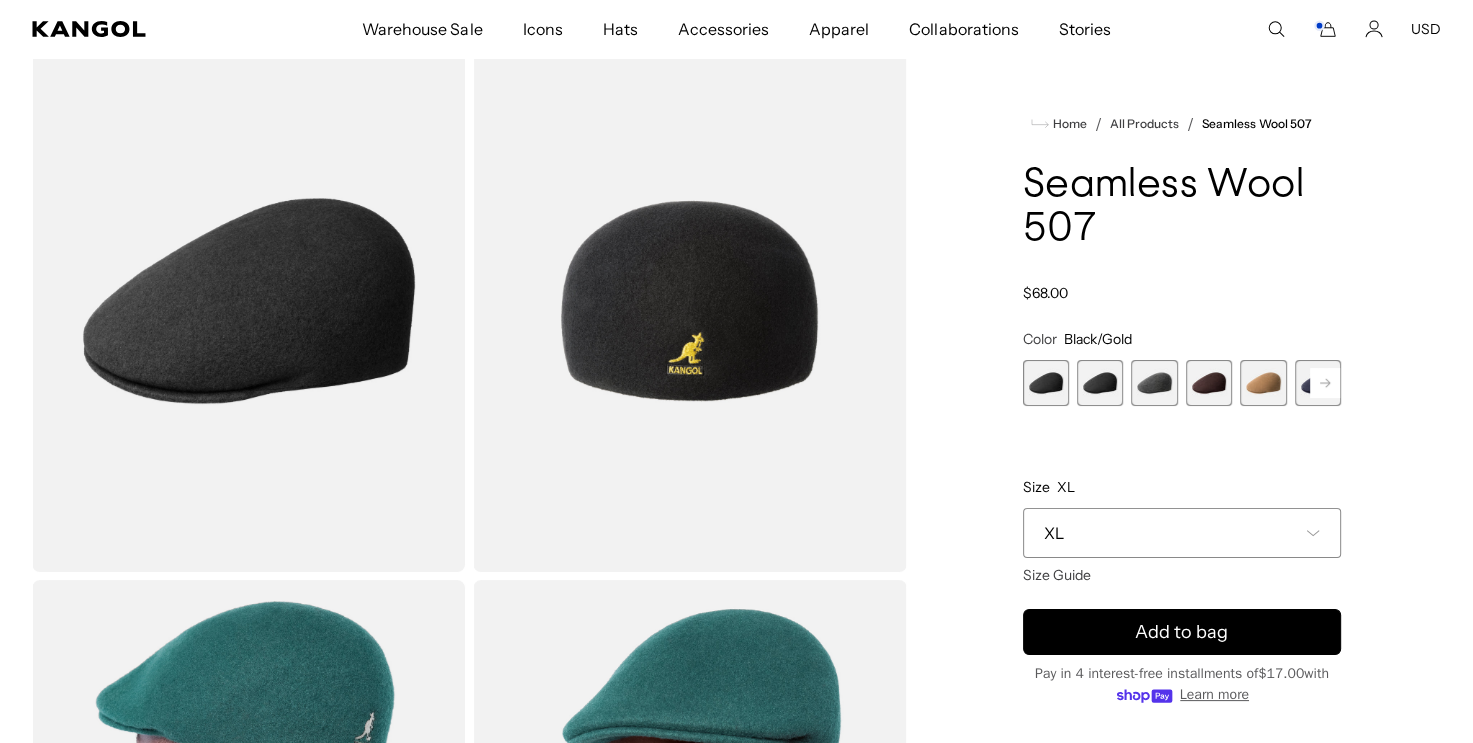 click at bounding box center (1154, 383) 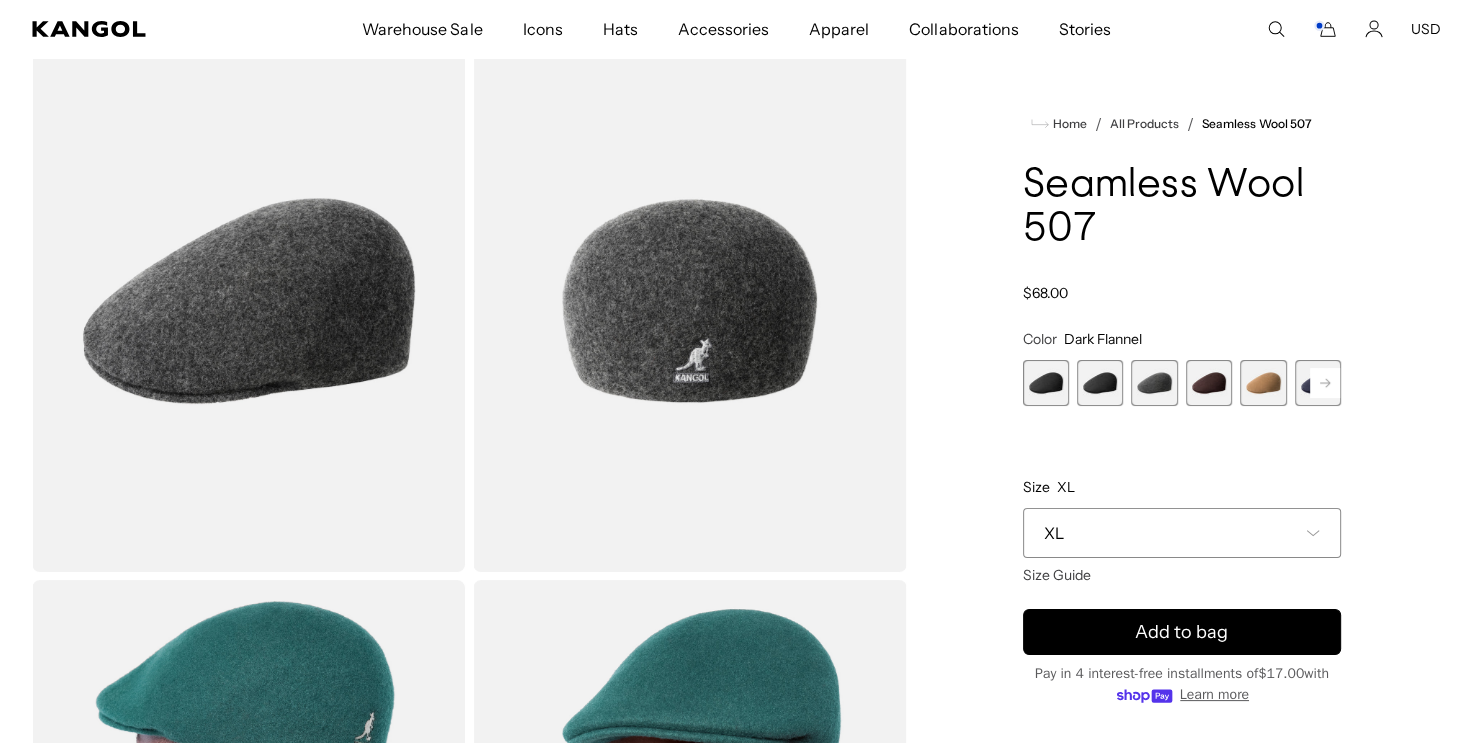 scroll, scrollTop: 0, scrollLeft: 0, axis: both 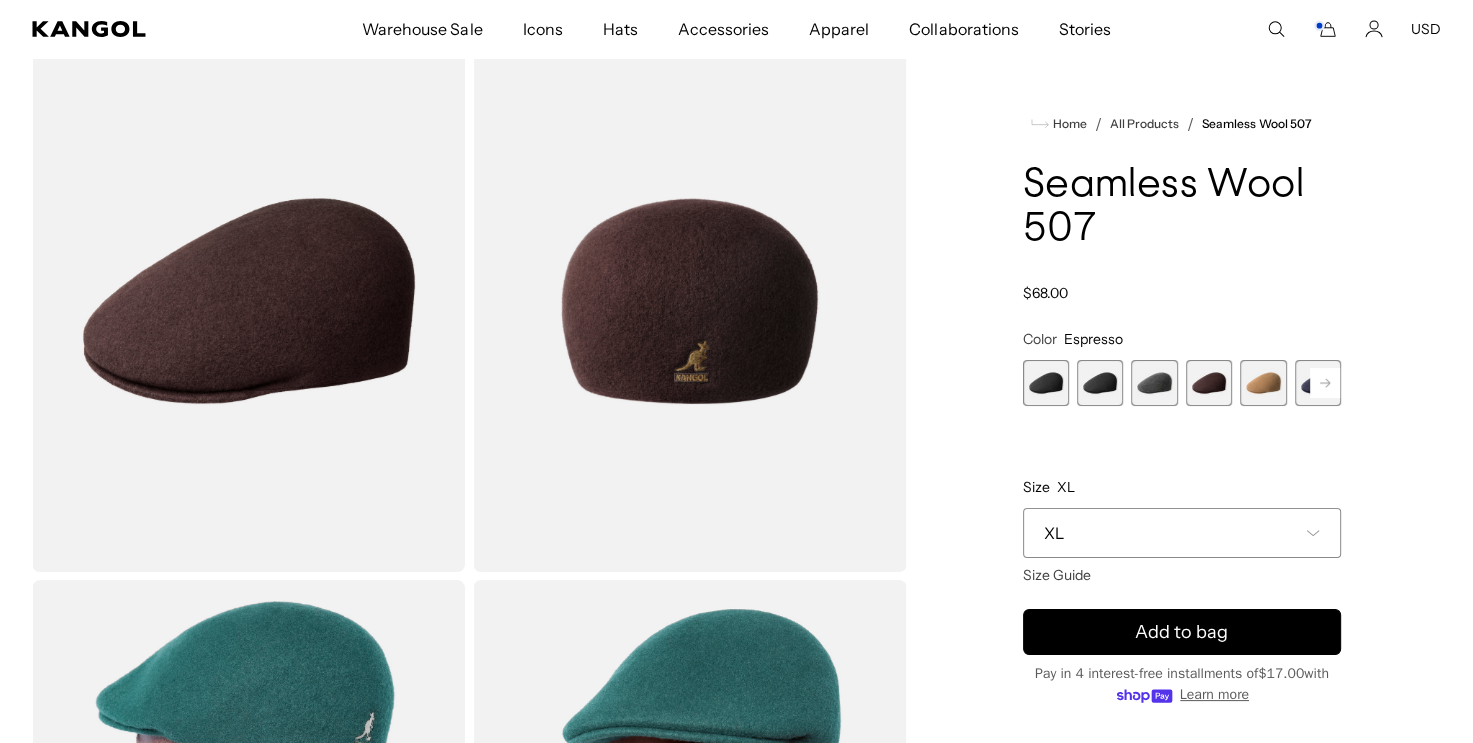 click at bounding box center [1263, 383] 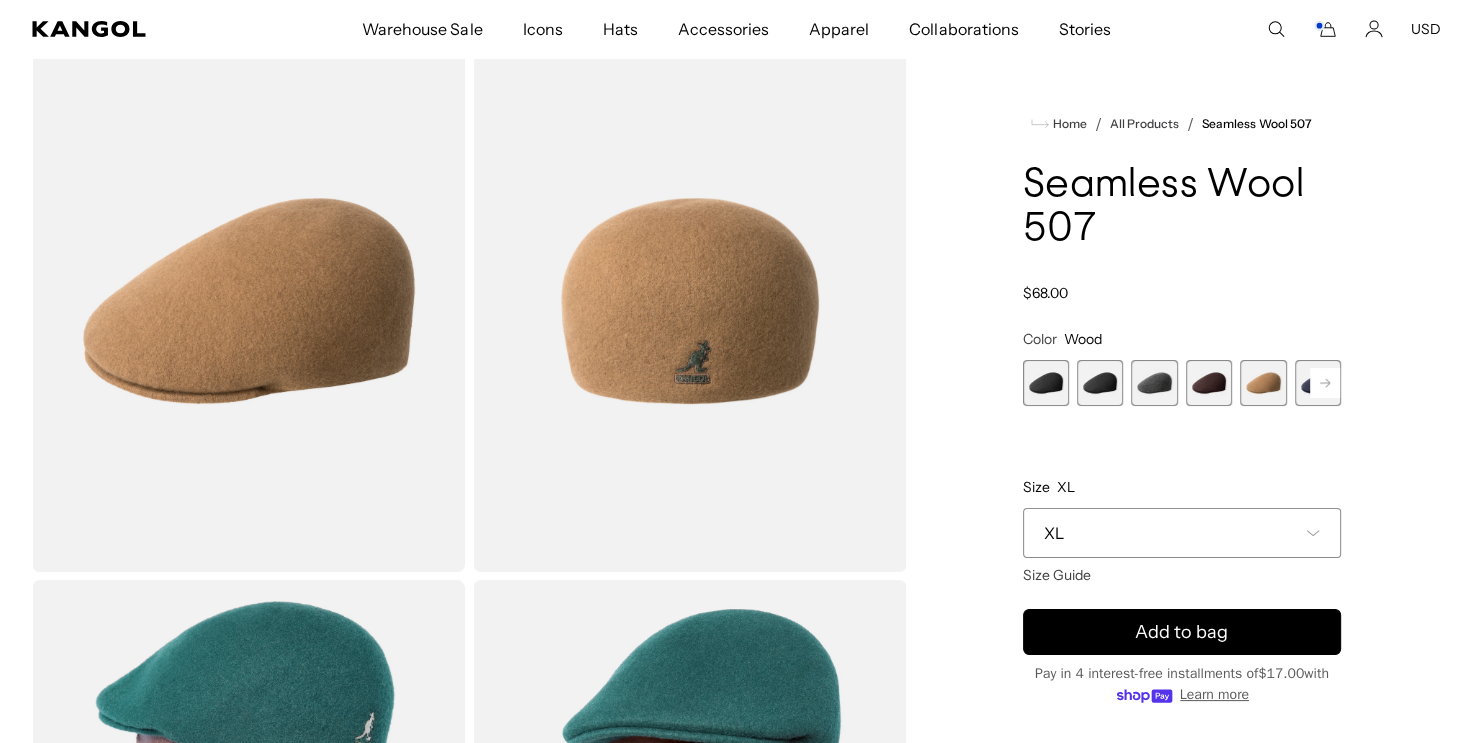 scroll, scrollTop: 0, scrollLeft: 0, axis: both 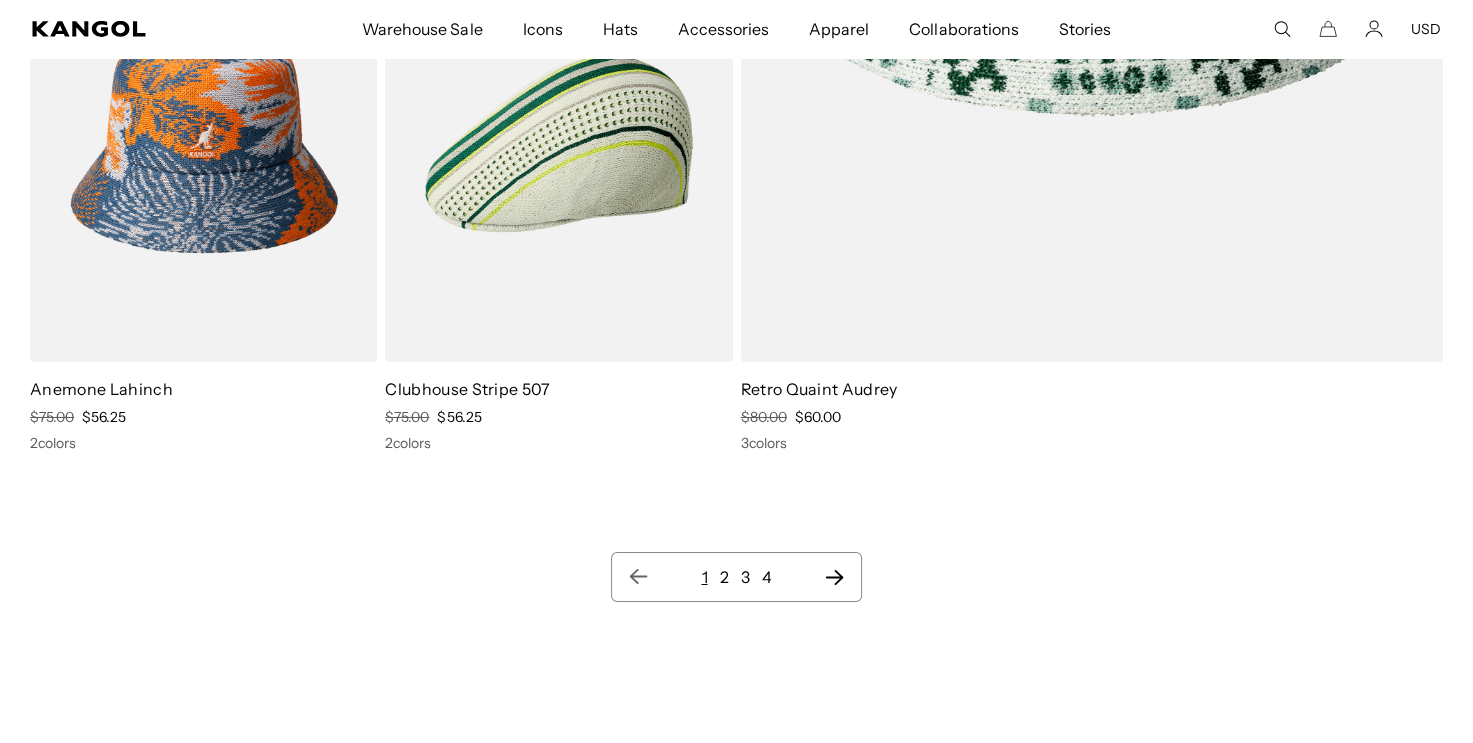 click 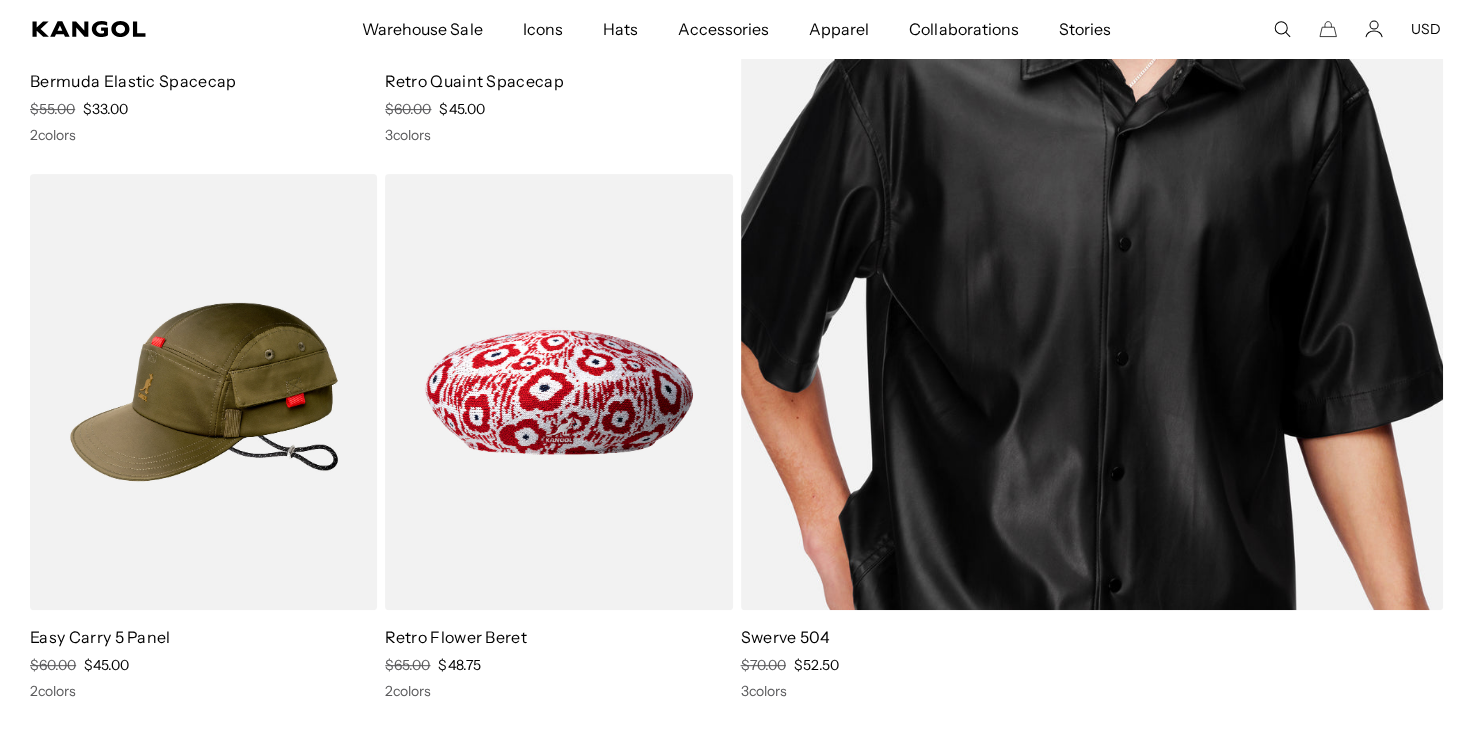 scroll, scrollTop: 0, scrollLeft: 0, axis: both 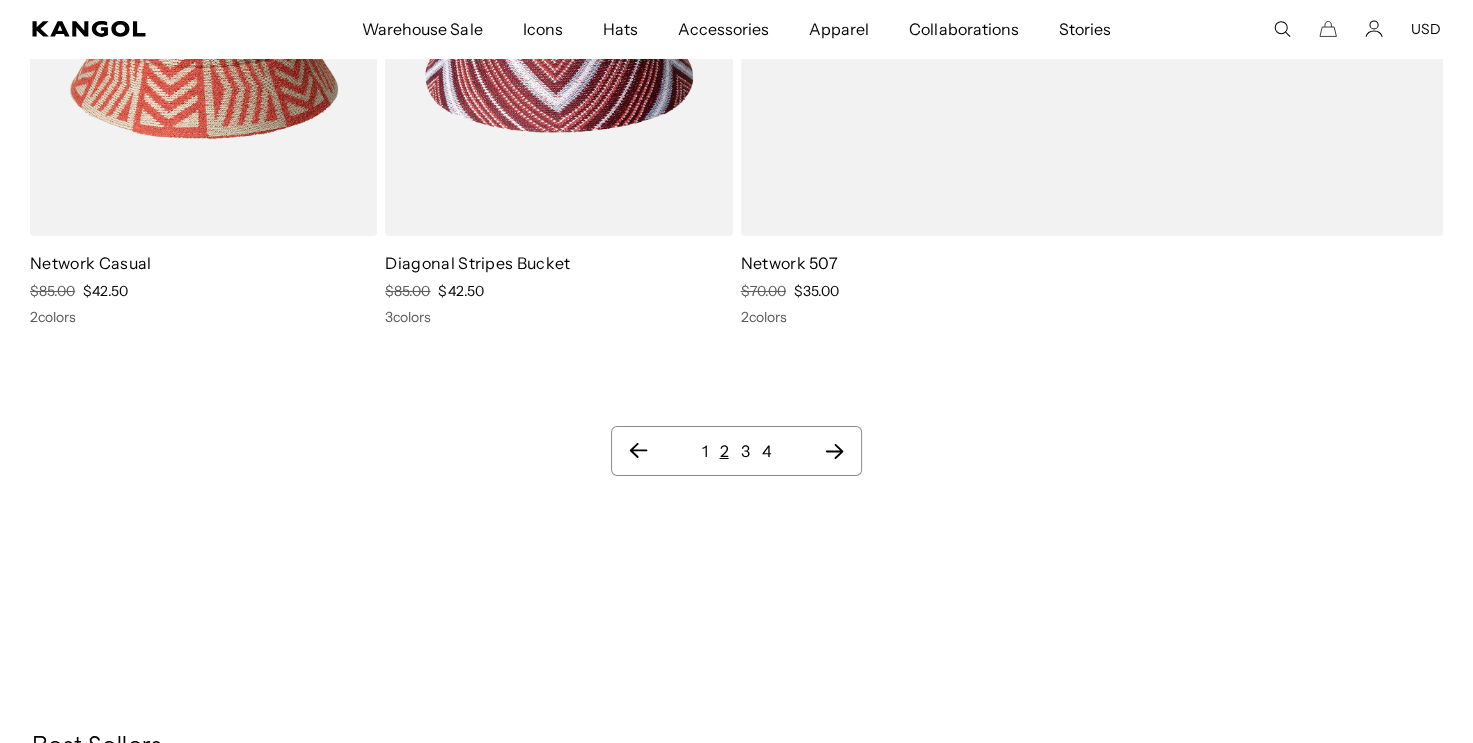 click 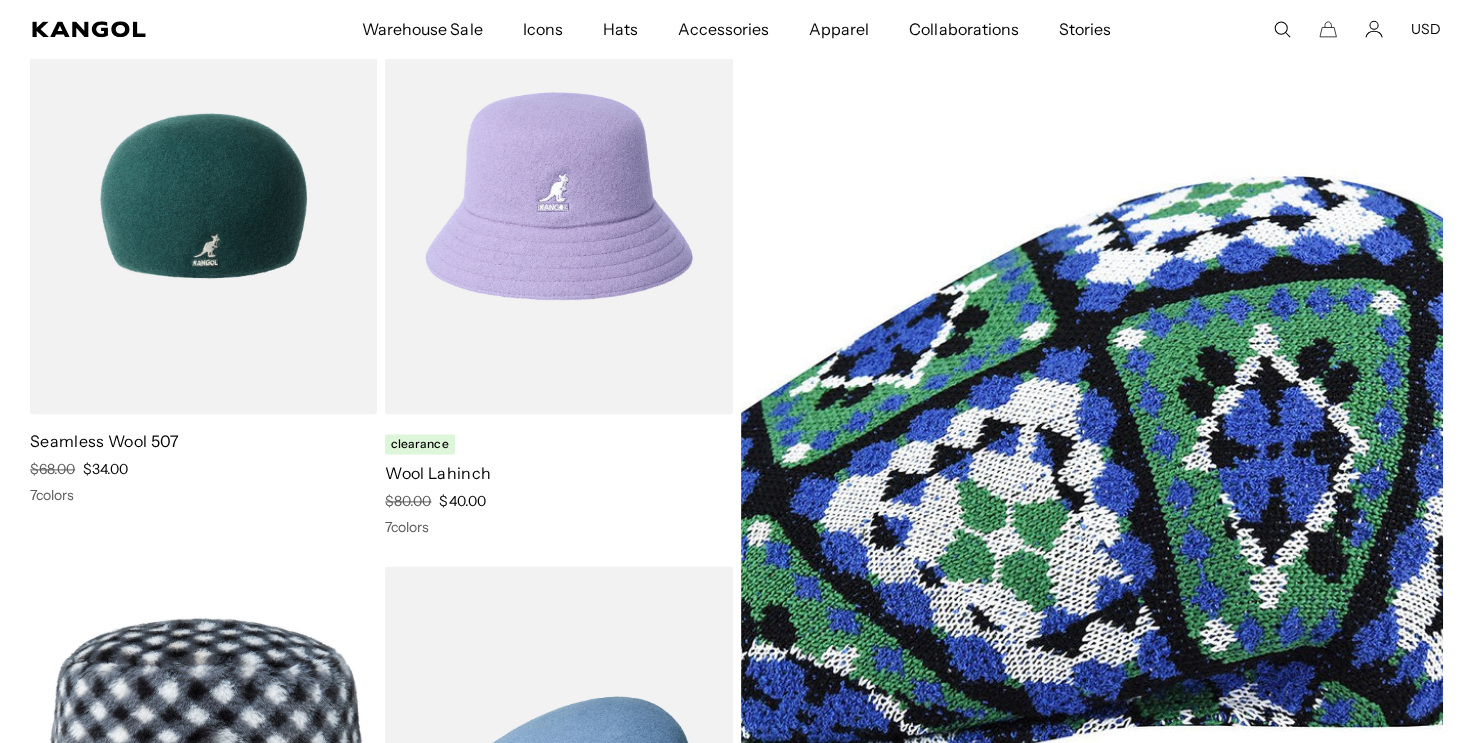 click at bounding box center [203, 196] 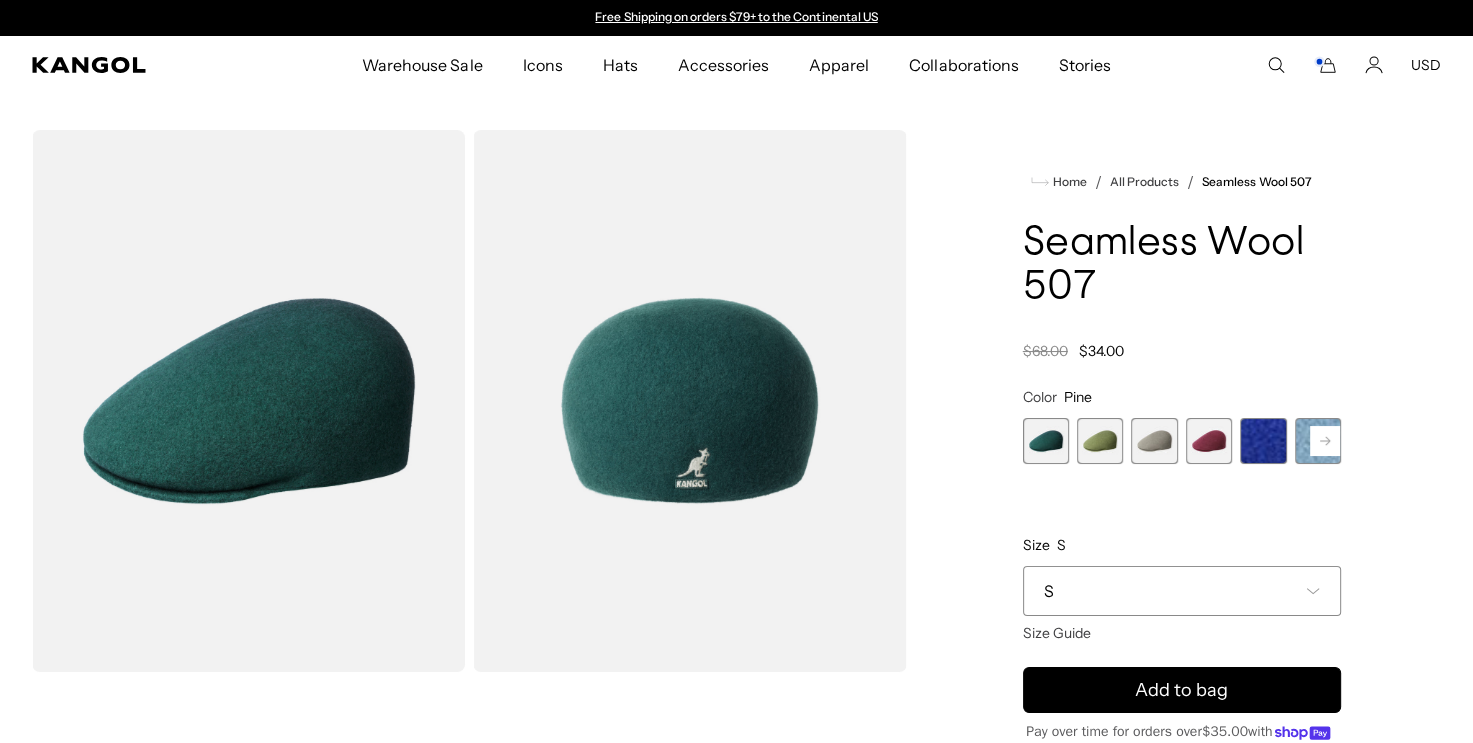 scroll, scrollTop: 0, scrollLeft: 0, axis: both 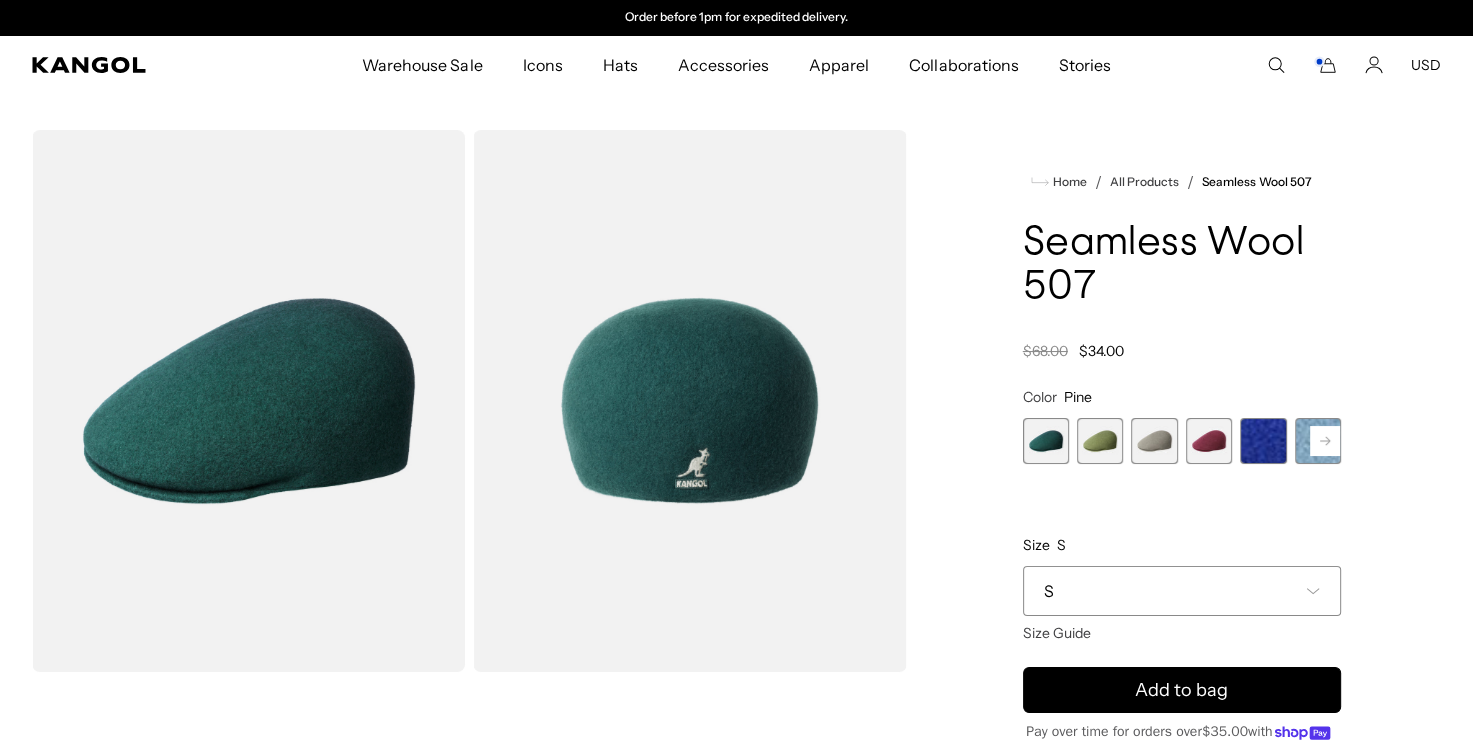 click 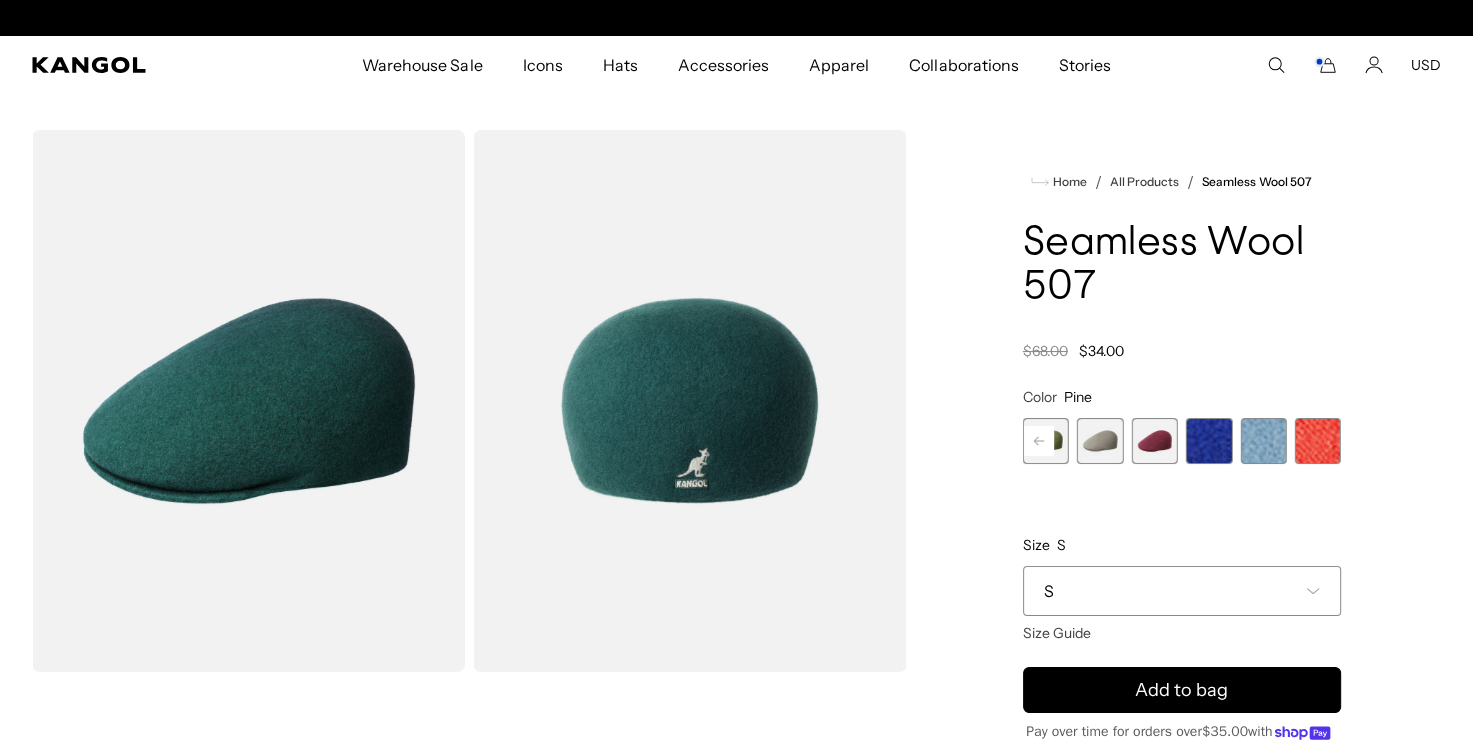 scroll, scrollTop: 0, scrollLeft: 0, axis: both 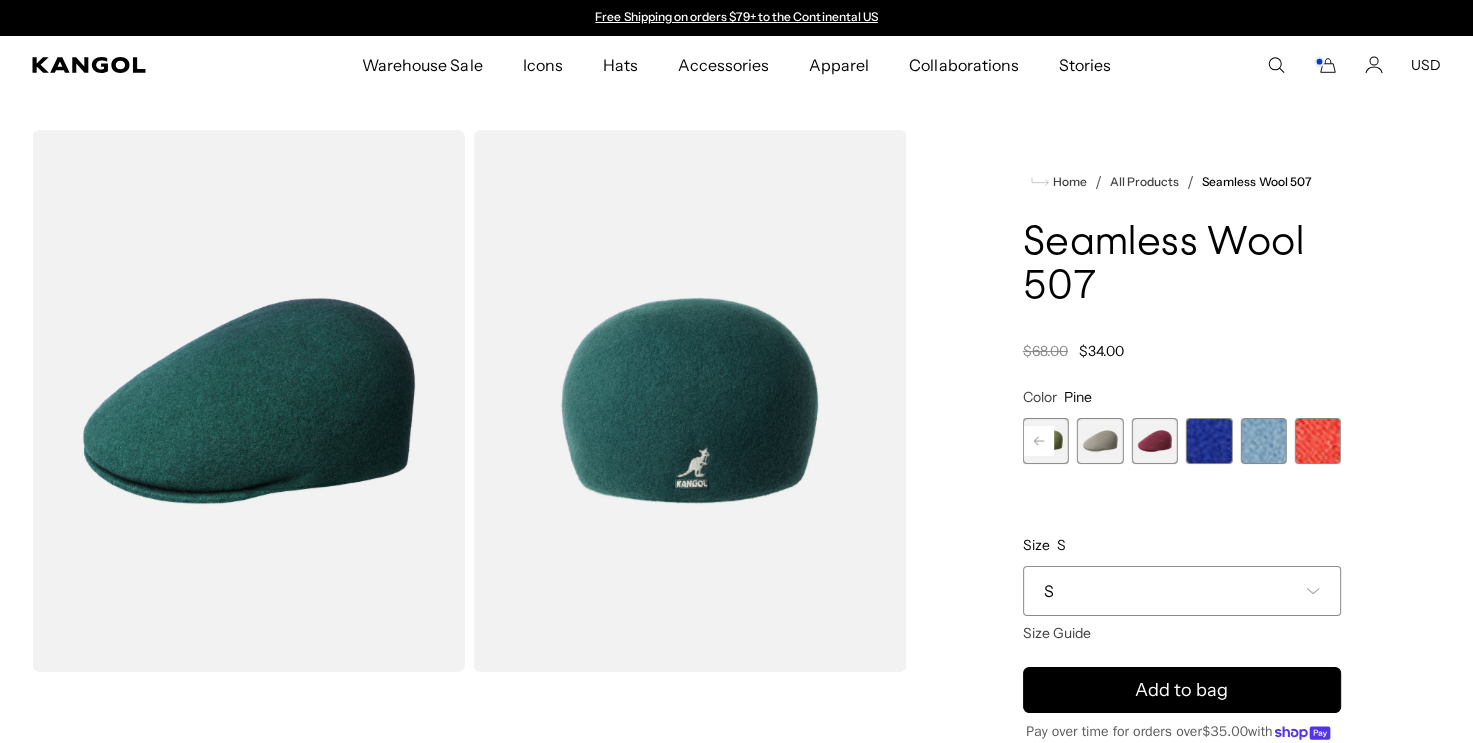 click 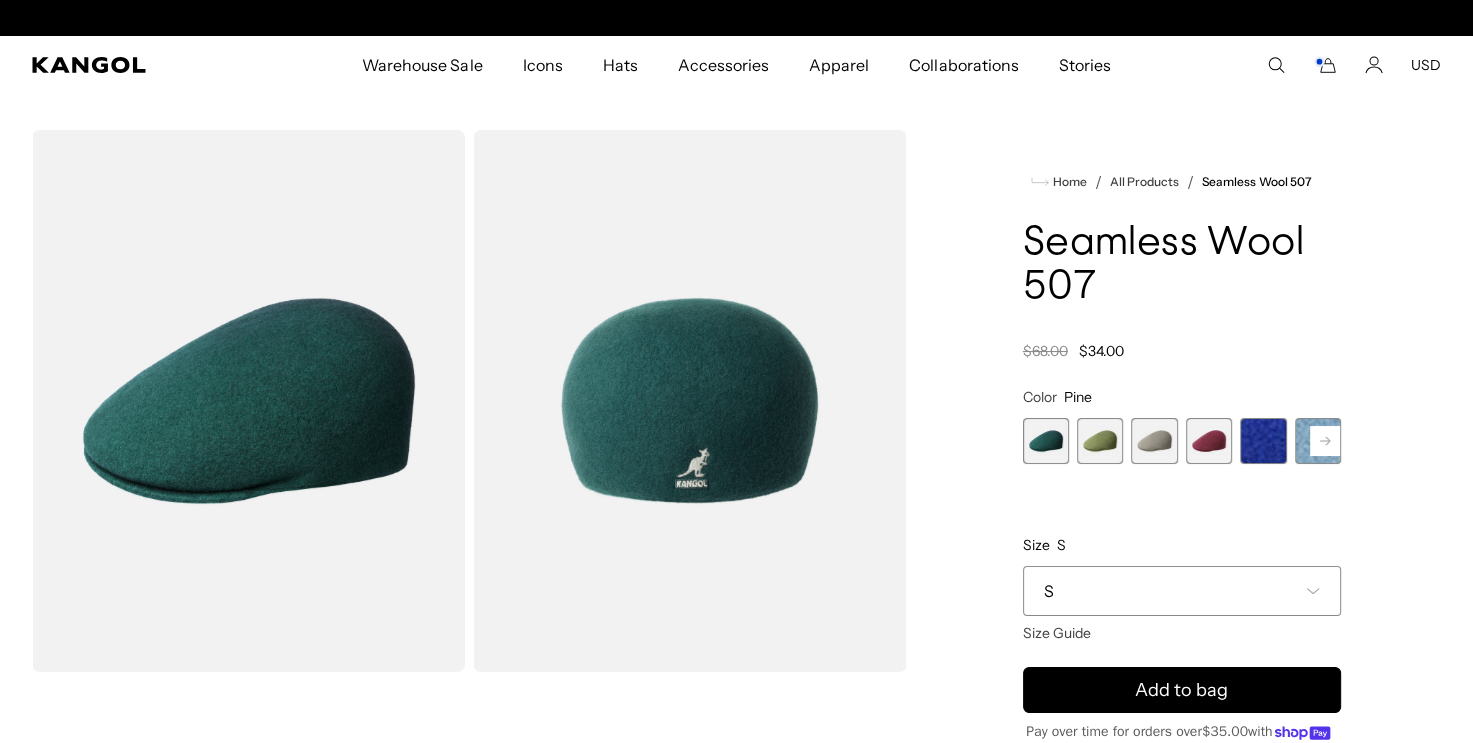 scroll, scrollTop: 0, scrollLeft: 412, axis: horizontal 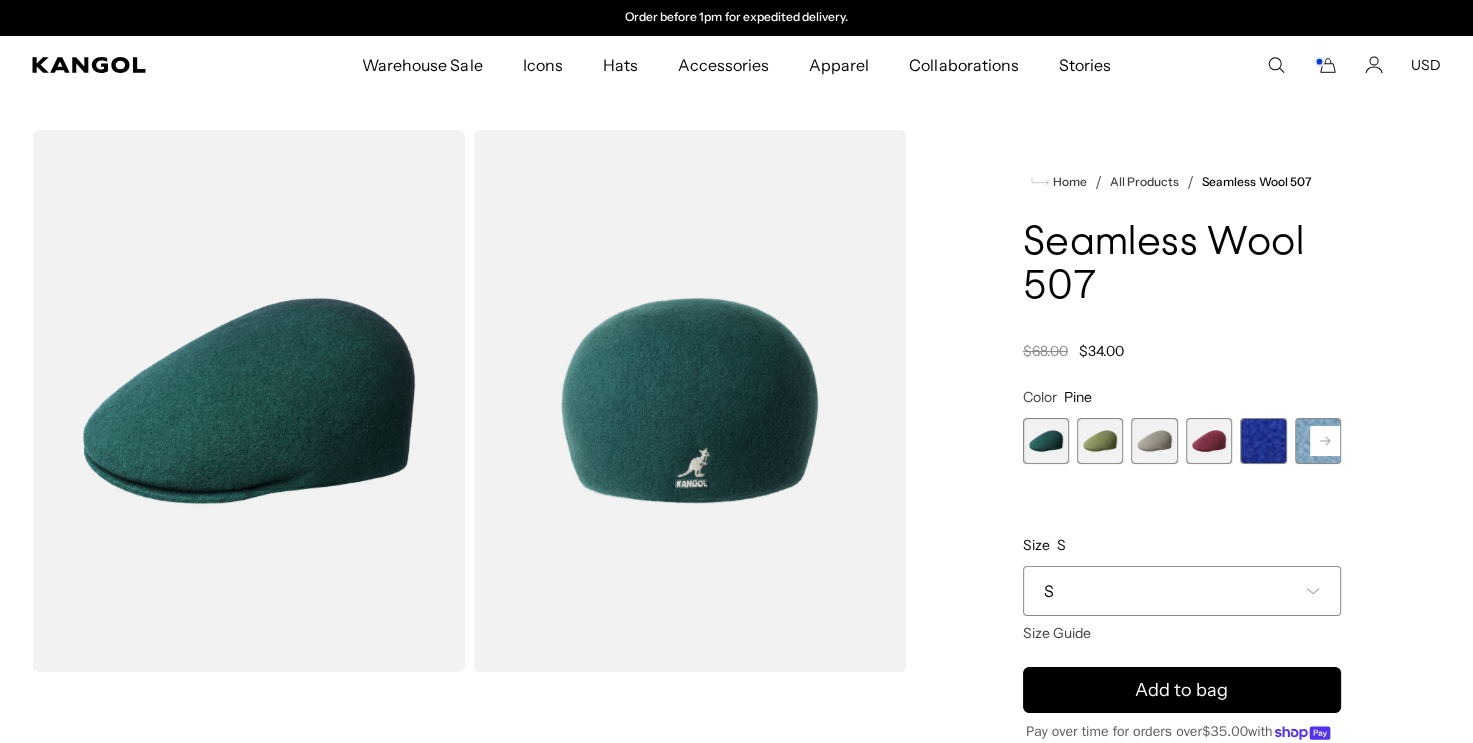 click at bounding box center [1046, 441] 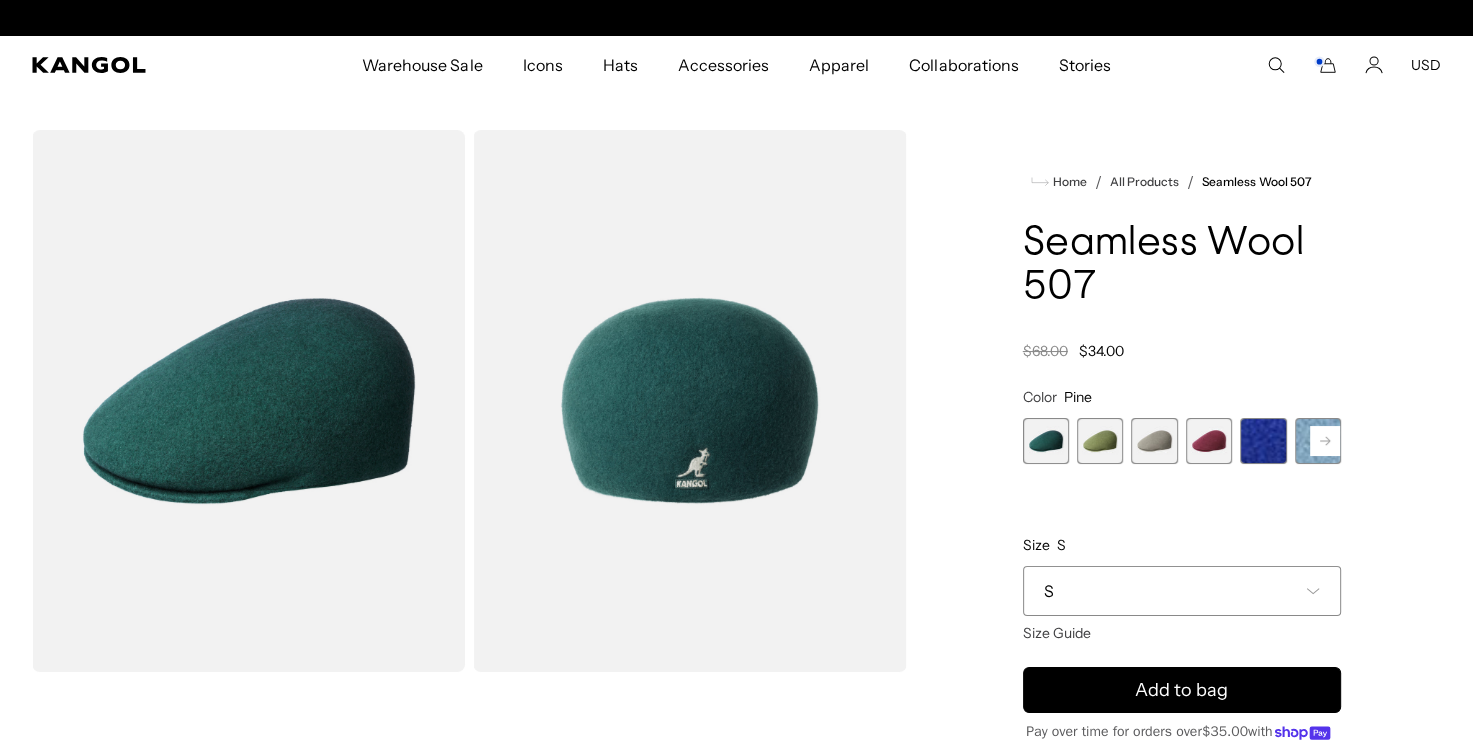 scroll, scrollTop: 0, scrollLeft: 0, axis: both 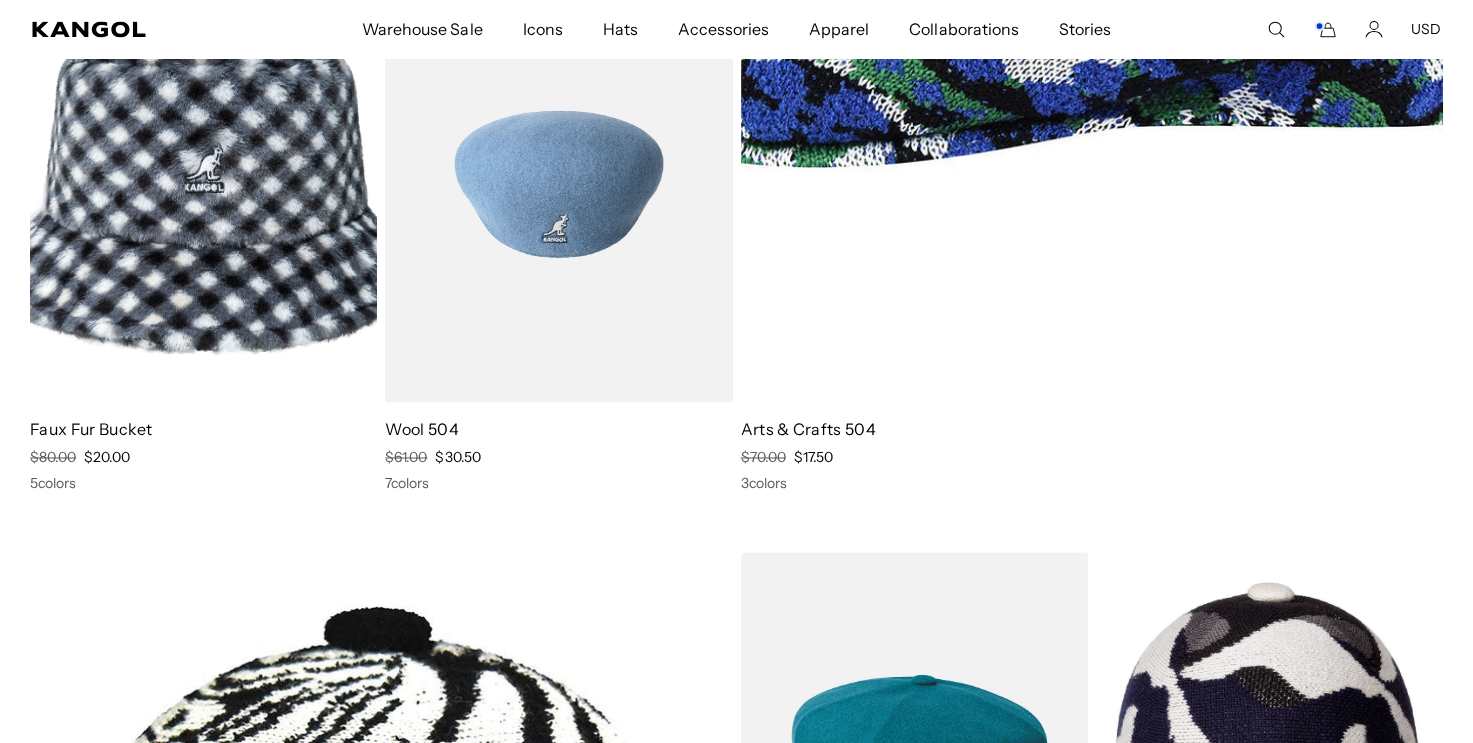 click at bounding box center (558, 184) 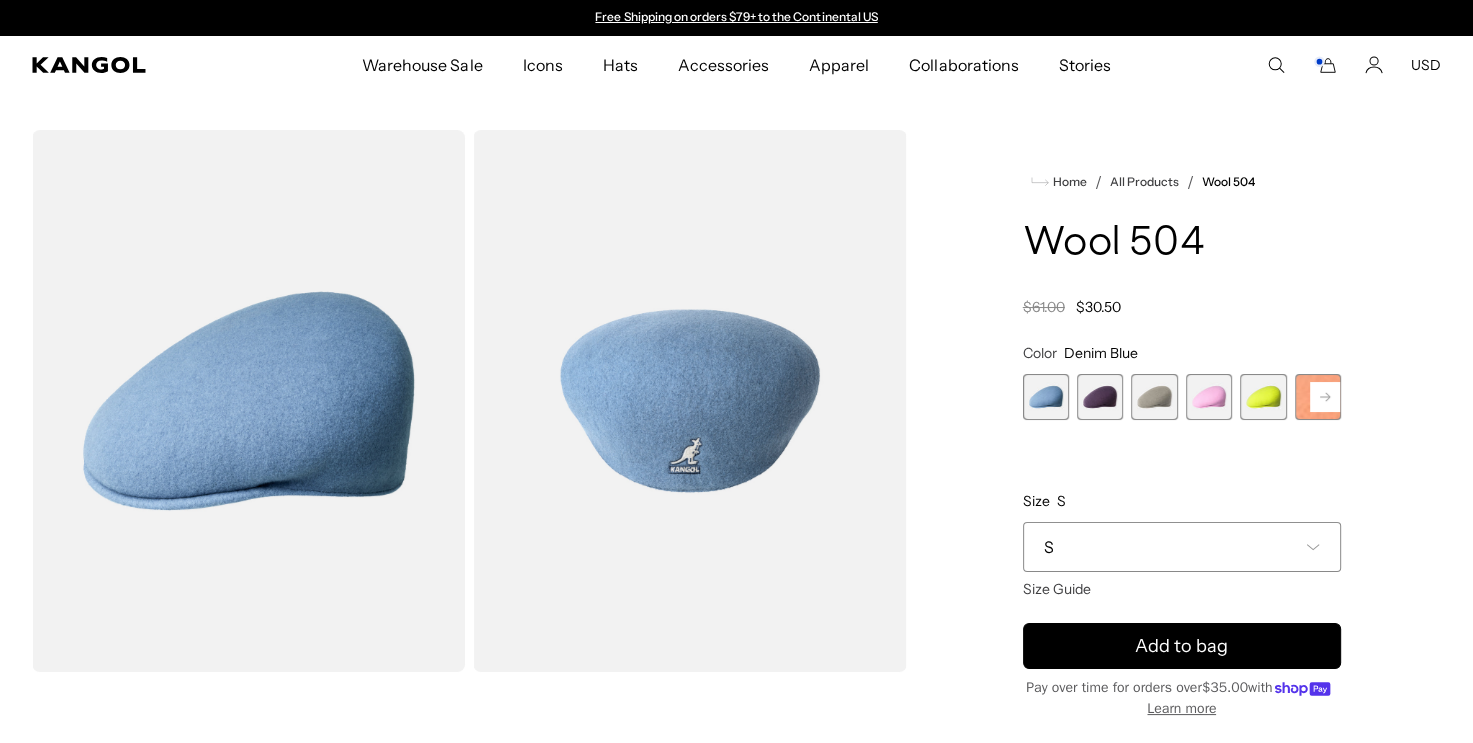 scroll, scrollTop: 0, scrollLeft: 0, axis: both 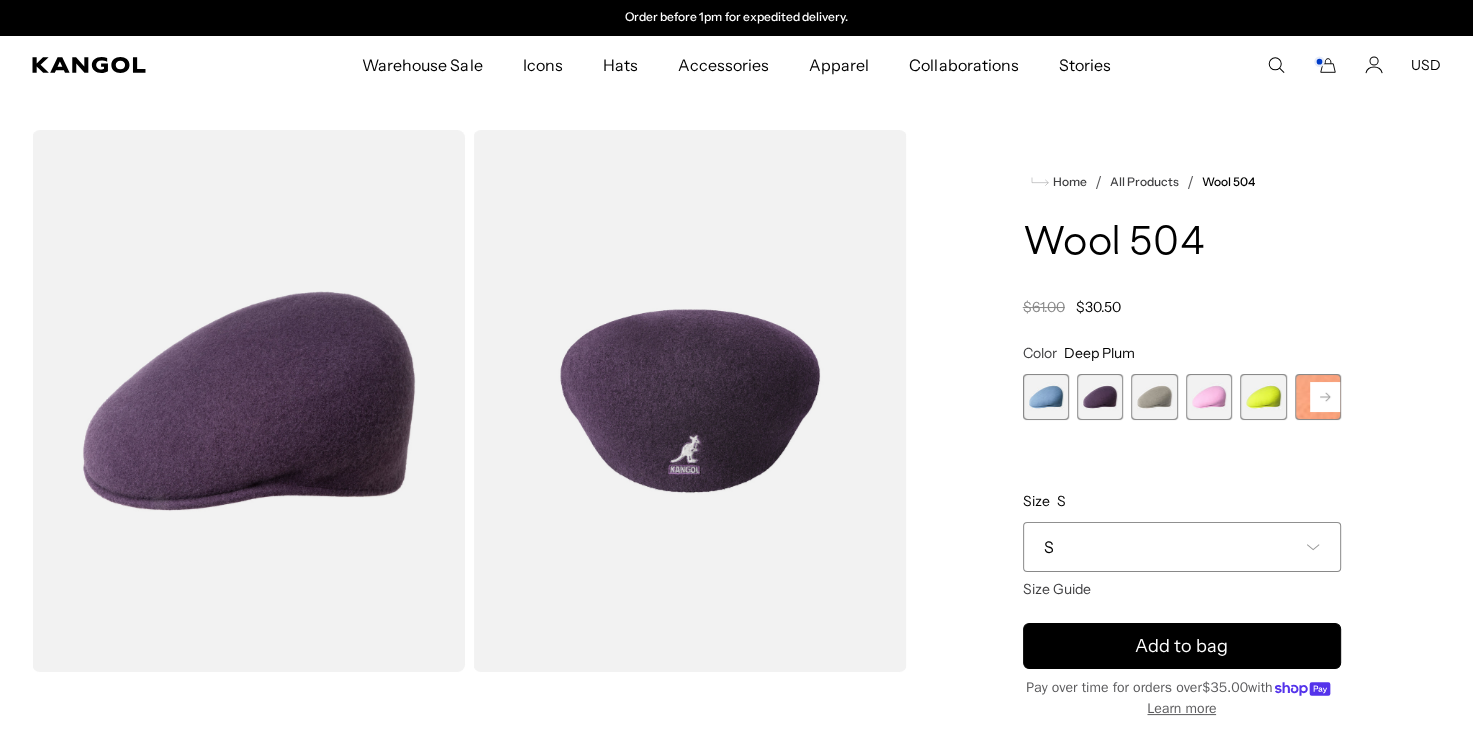click at bounding box center (1154, 397) 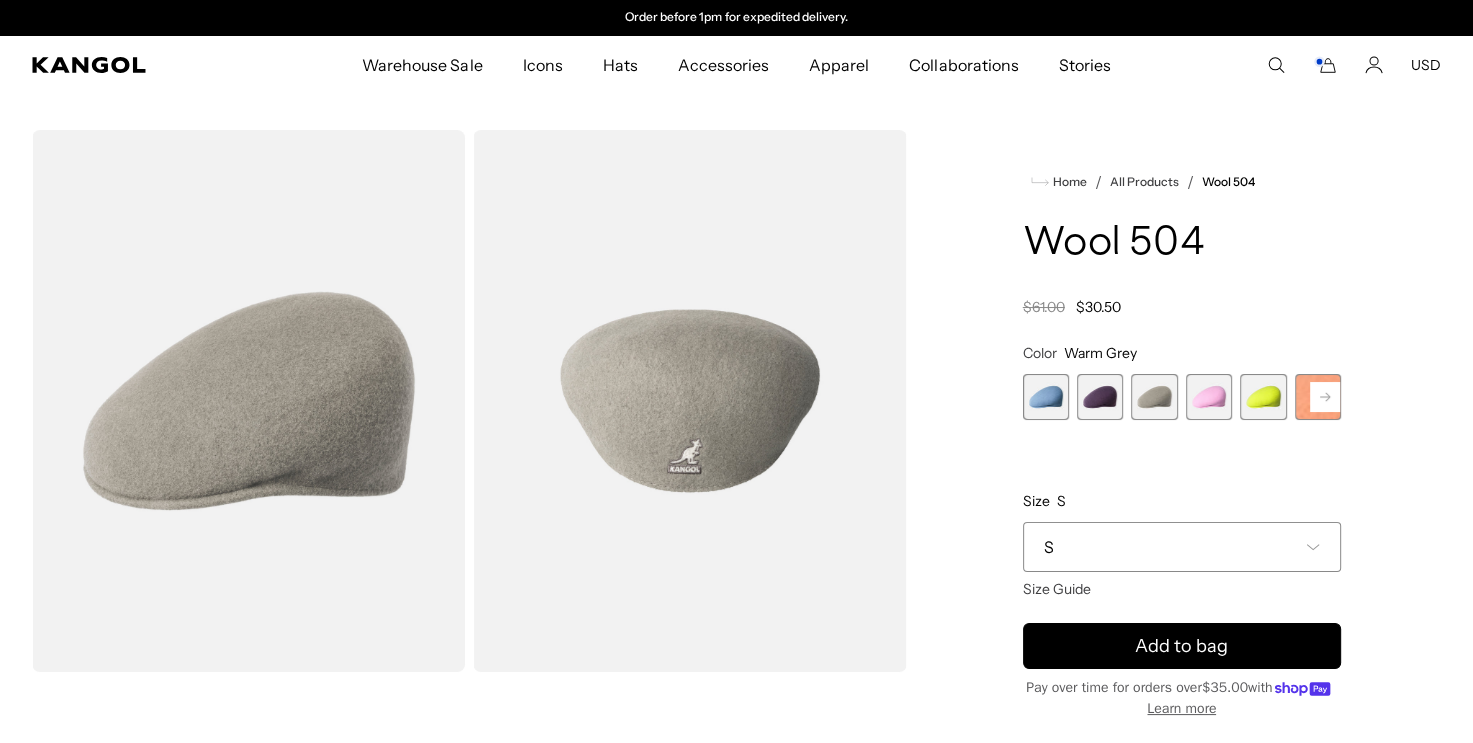click at bounding box center [1209, 397] 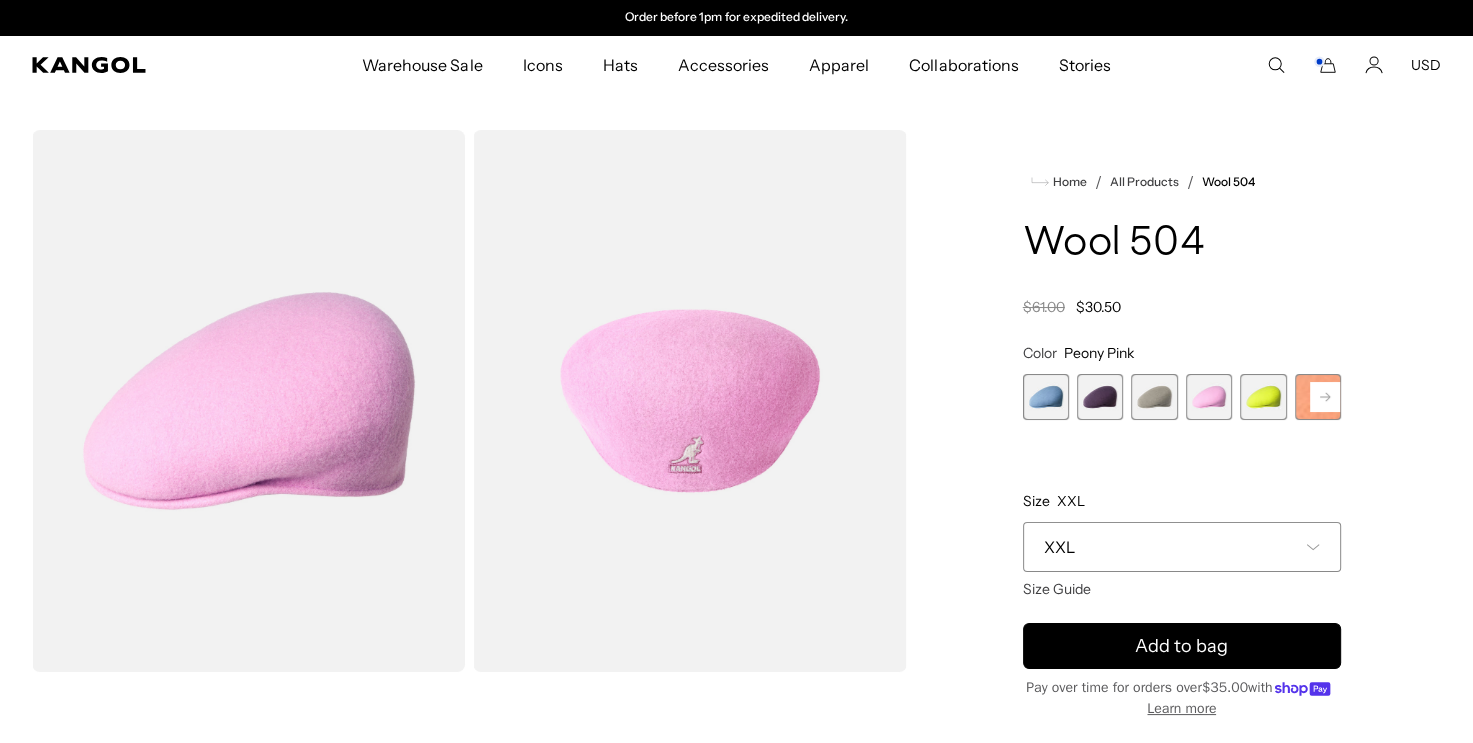 click at bounding box center (1263, 397) 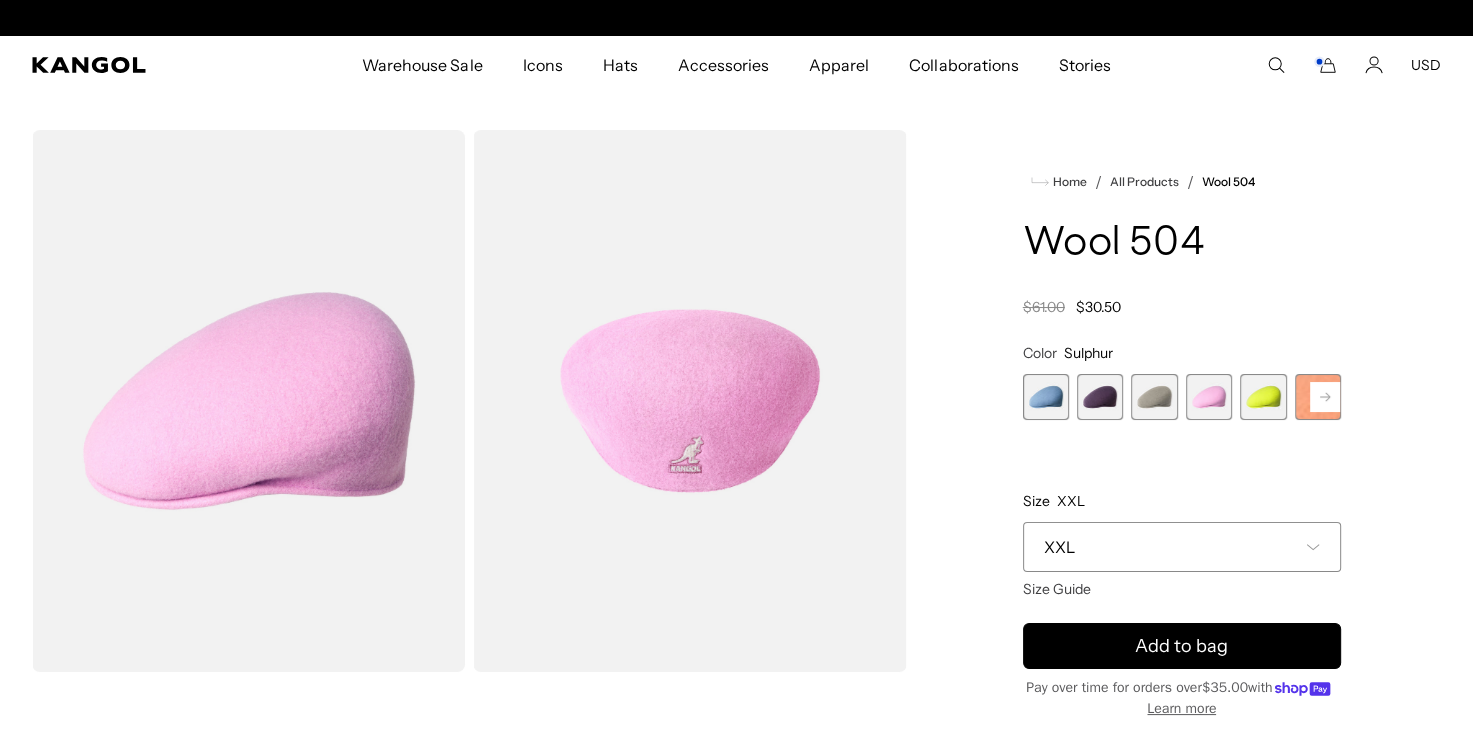 scroll, scrollTop: 0, scrollLeft: 0, axis: both 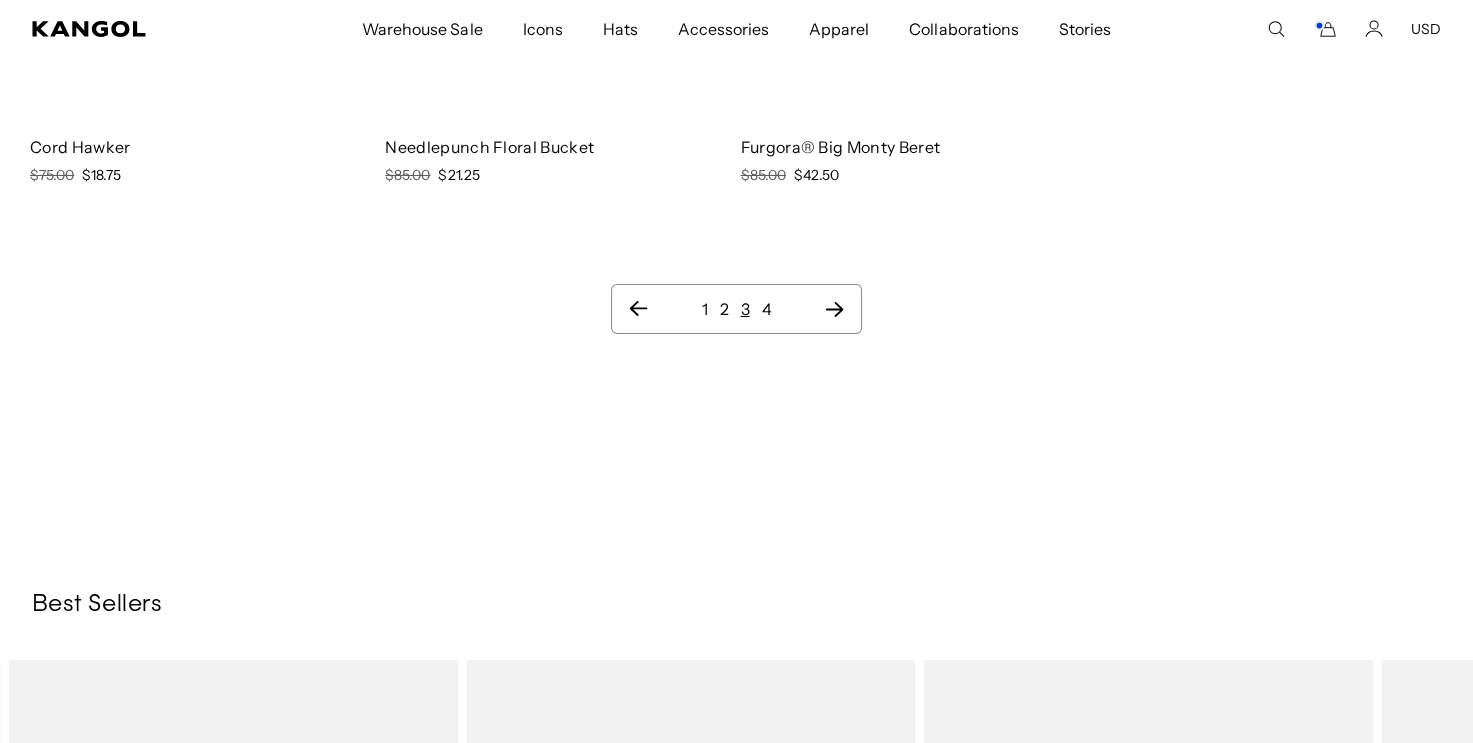 click 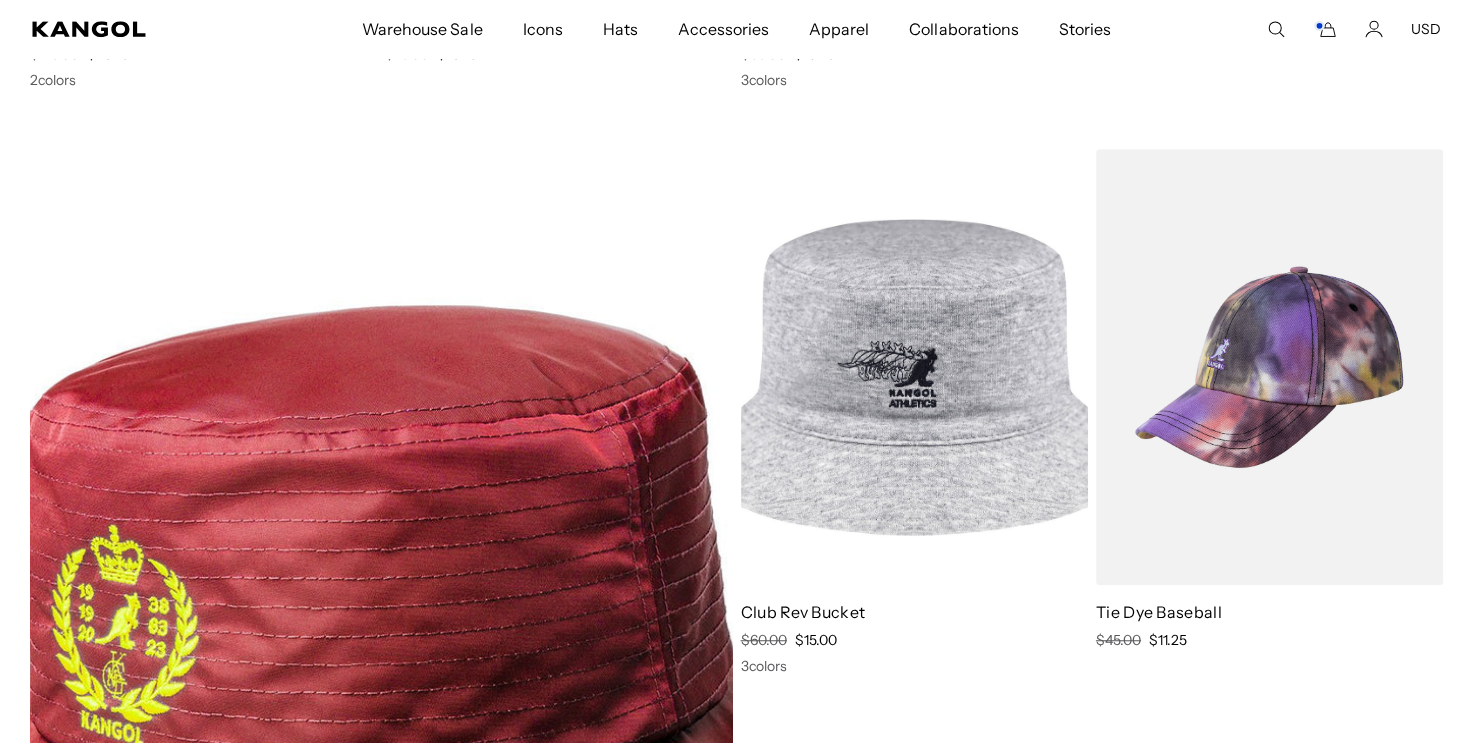 scroll, scrollTop: 0, scrollLeft: 0, axis: both 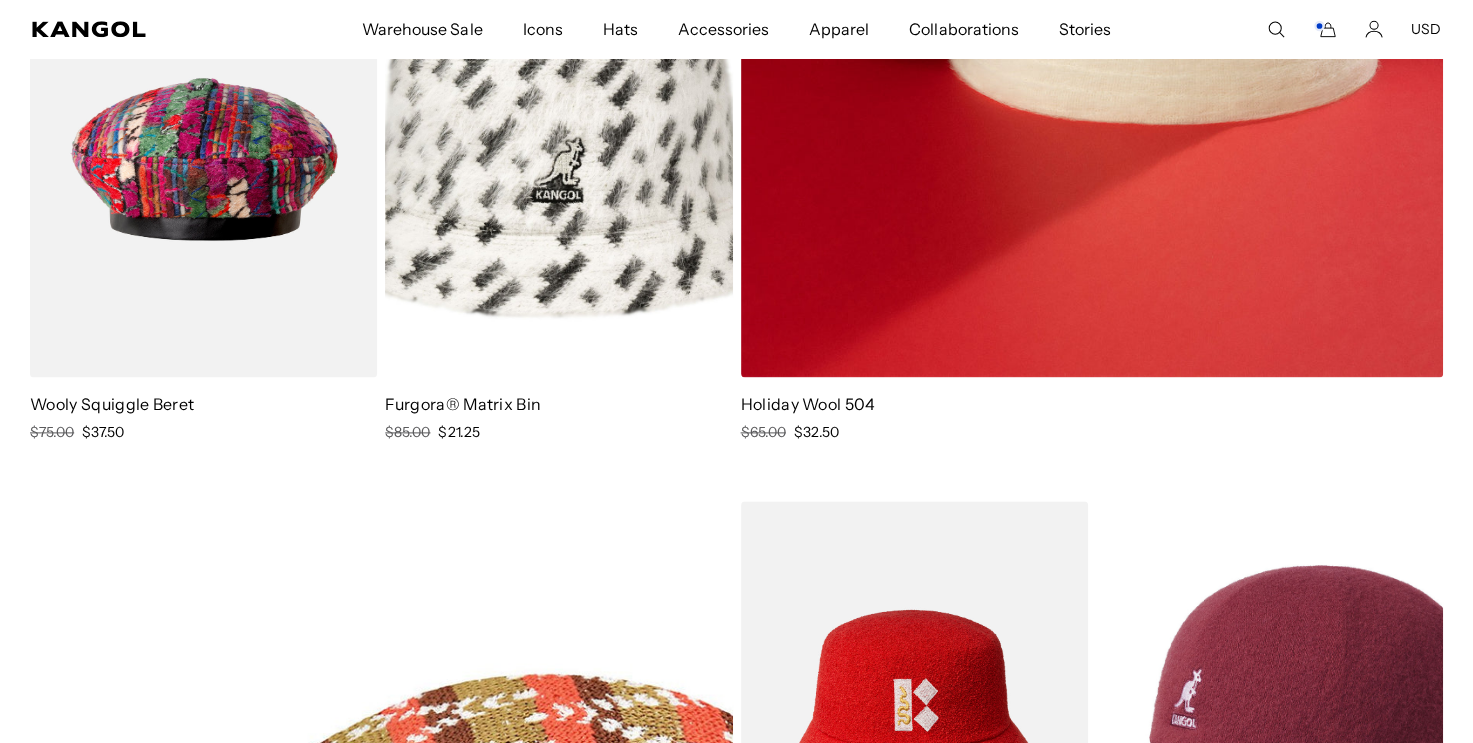 drag, startPoint x: 1328, startPoint y: 266, endPoint x: 1318, endPoint y: 254, distance: 15.6205 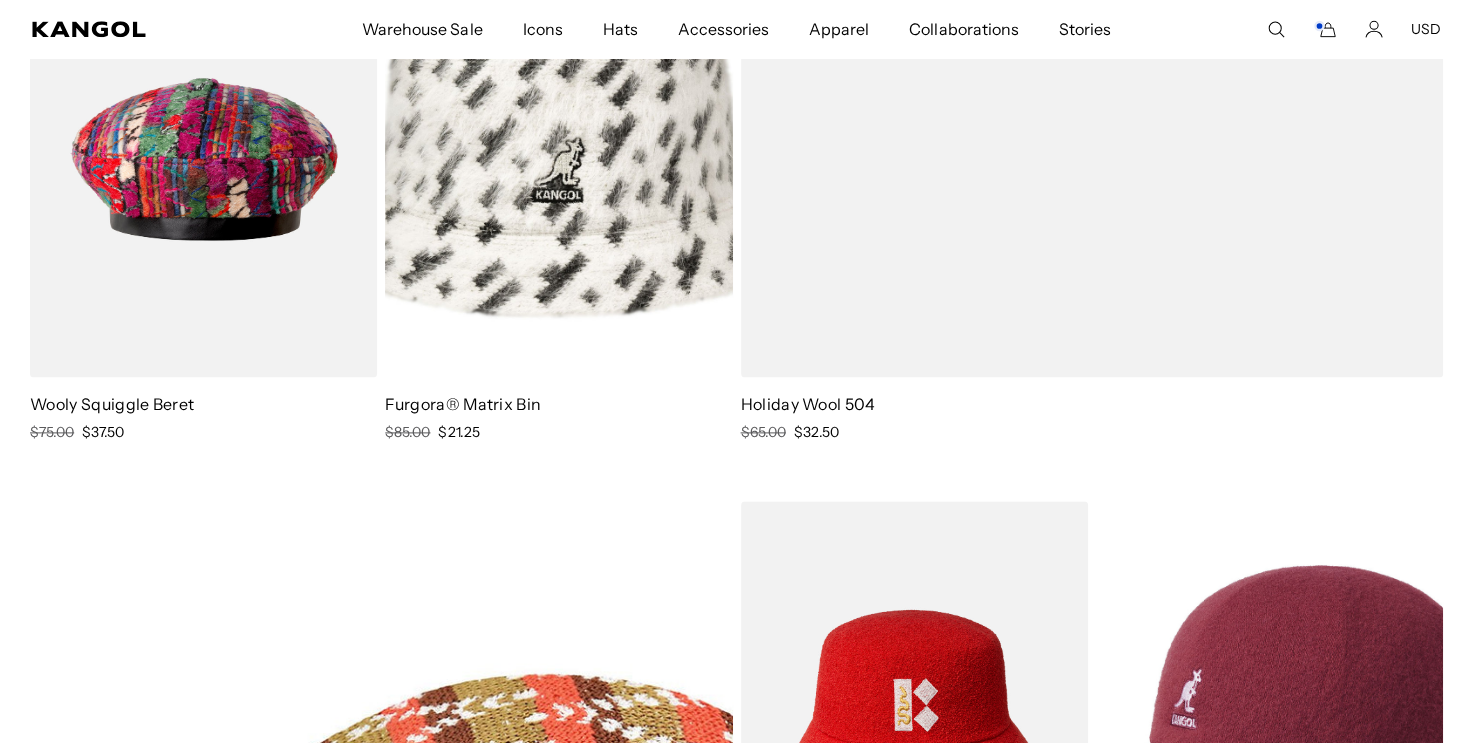 scroll, scrollTop: 0, scrollLeft: 0, axis: both 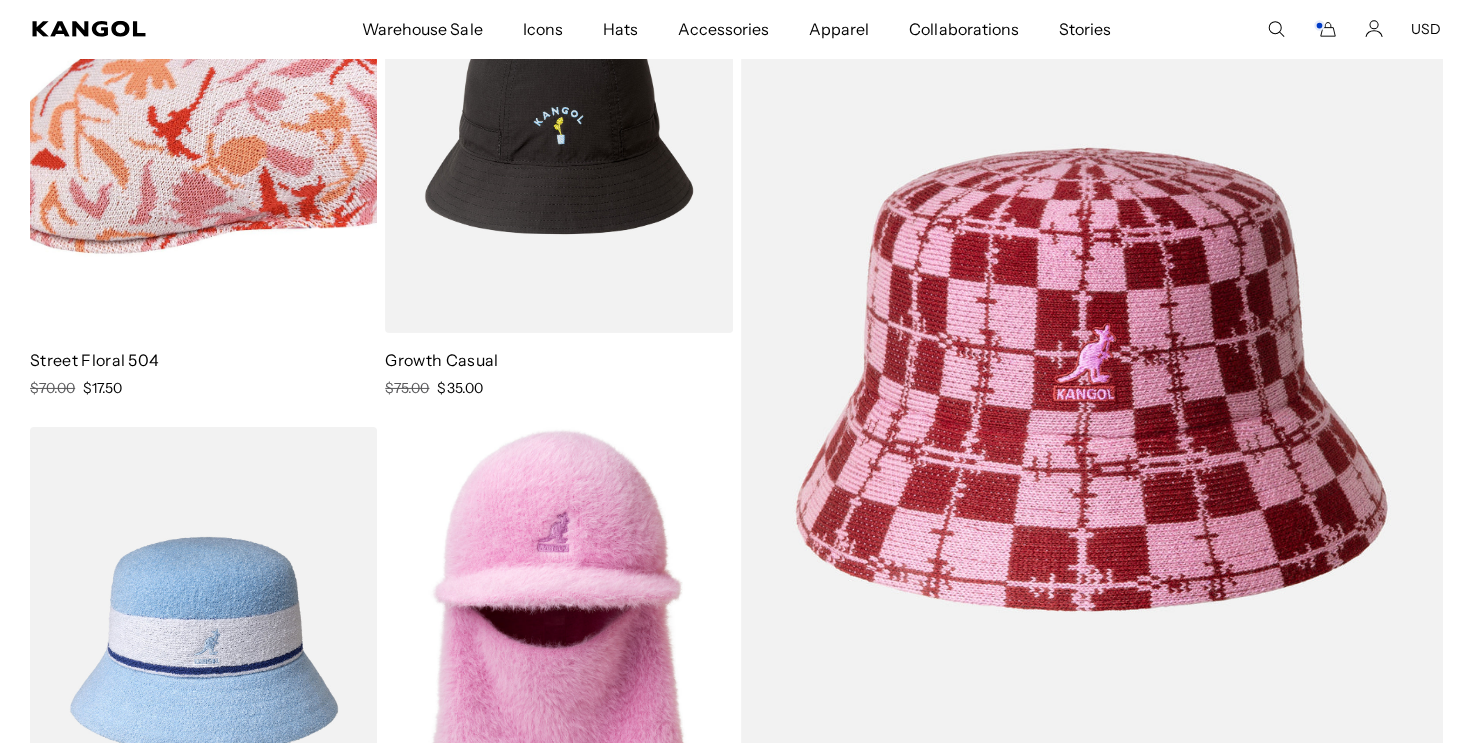 click 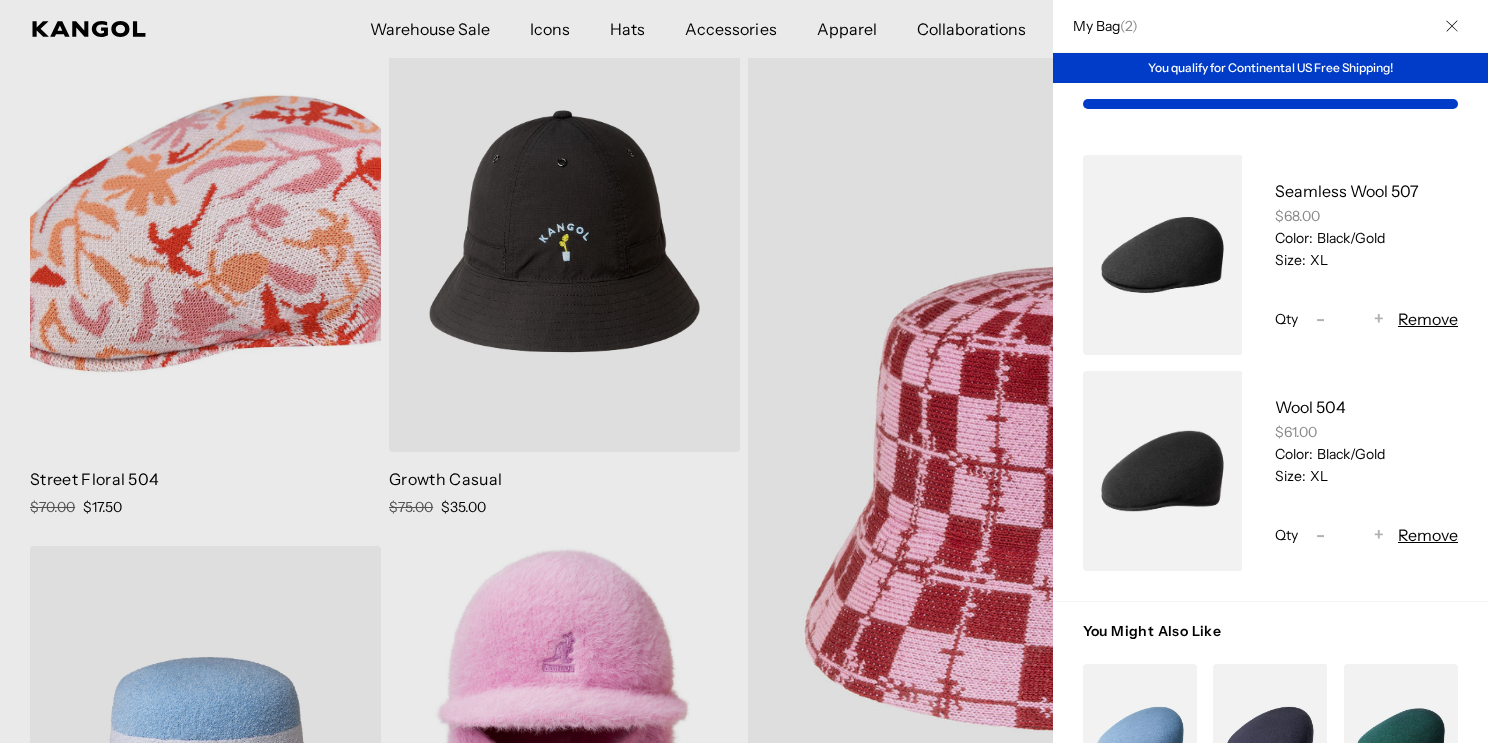 scroll, scrollTop: 0, scrollLeft: 0, axis: both 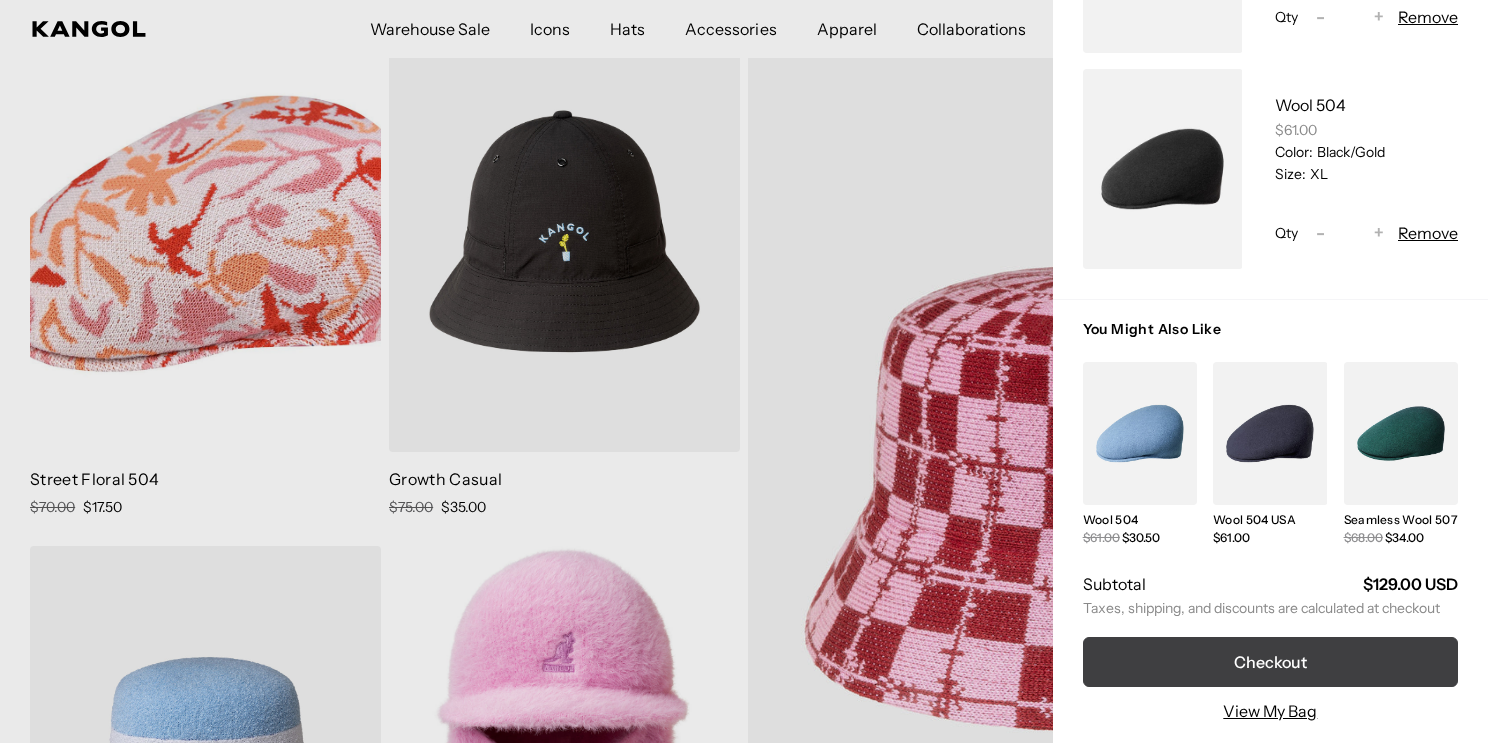 click on "Checkout" at bounding box center (1270, 662) 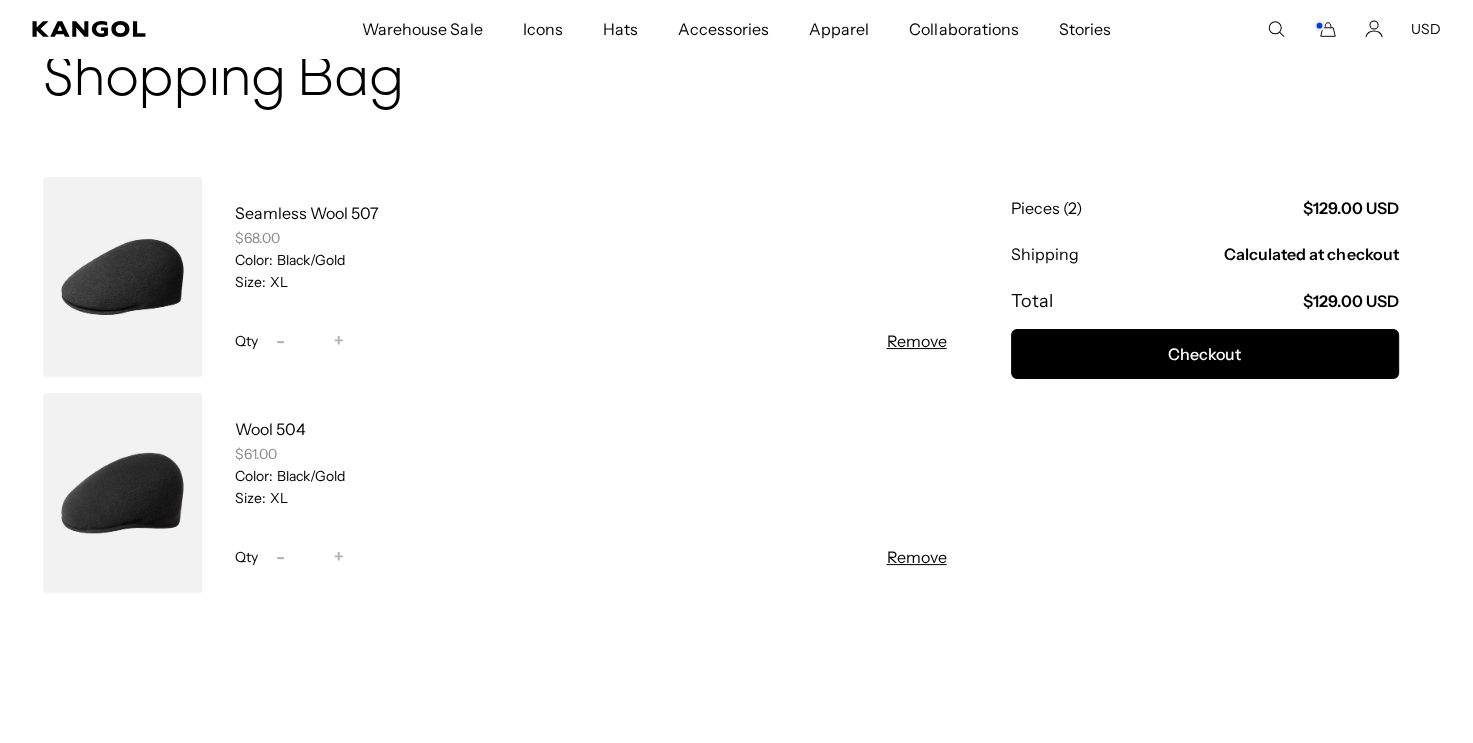 scroll, scrollTop: 200, scrollLeft: 0, axis: vertical 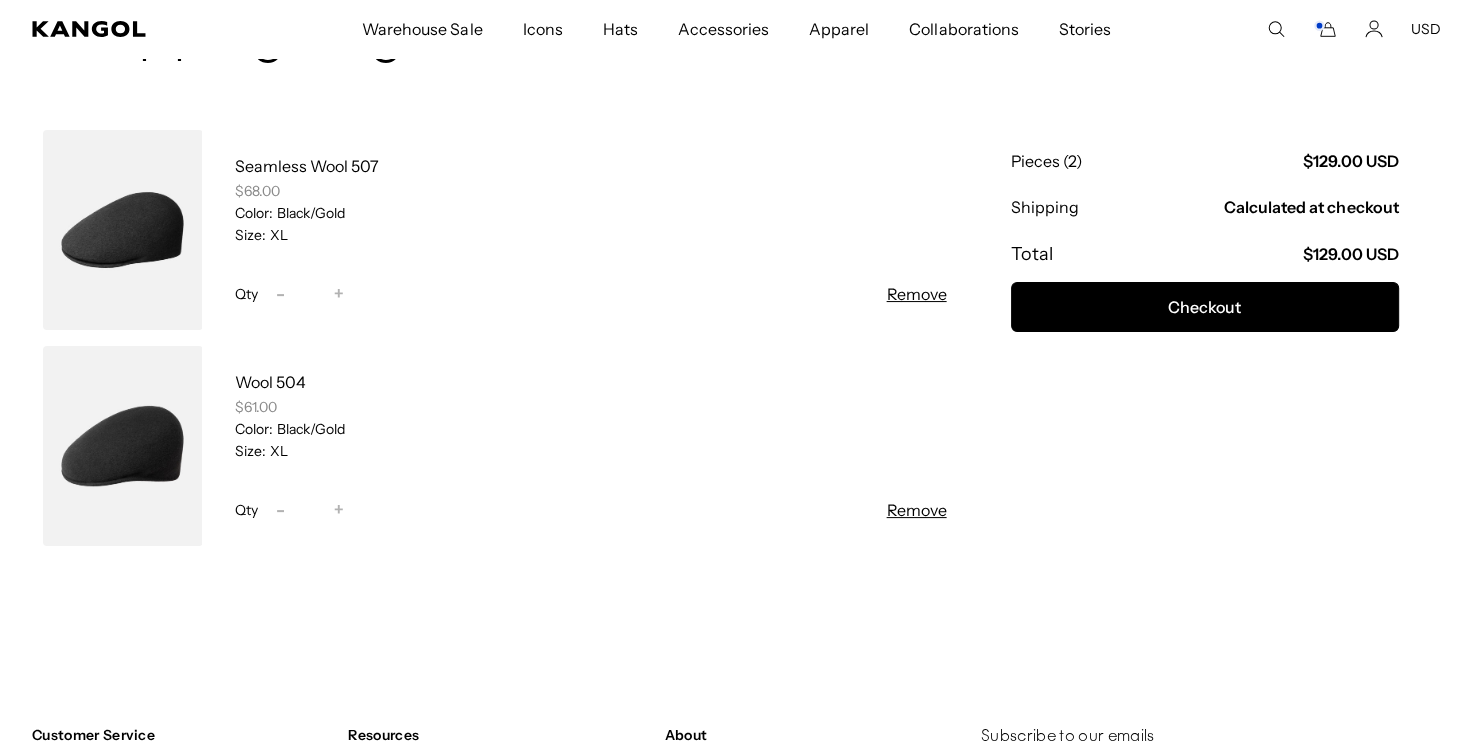 click on "Remove" at bounding box center [917, 294] 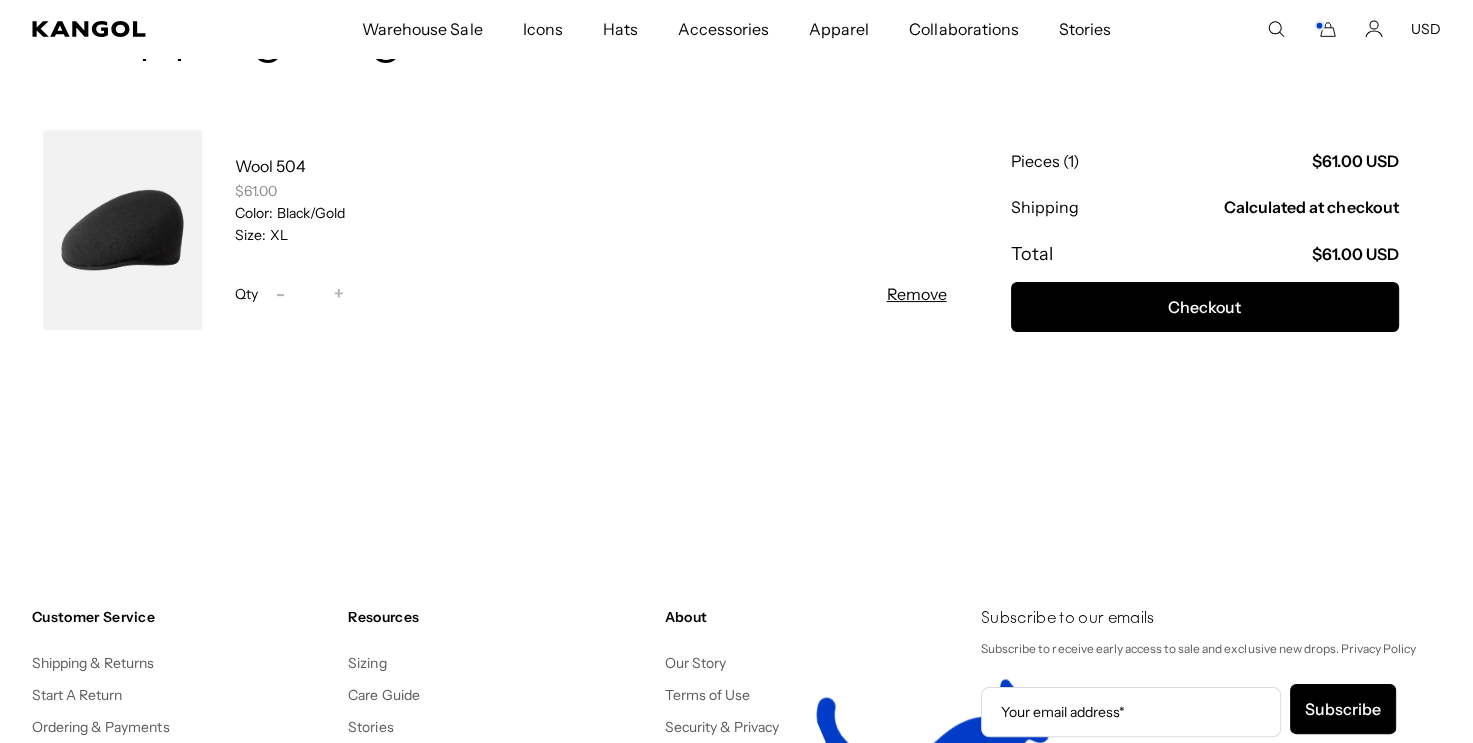 scroll, scrollTop: 0, scrollLeft: 0, axis: both 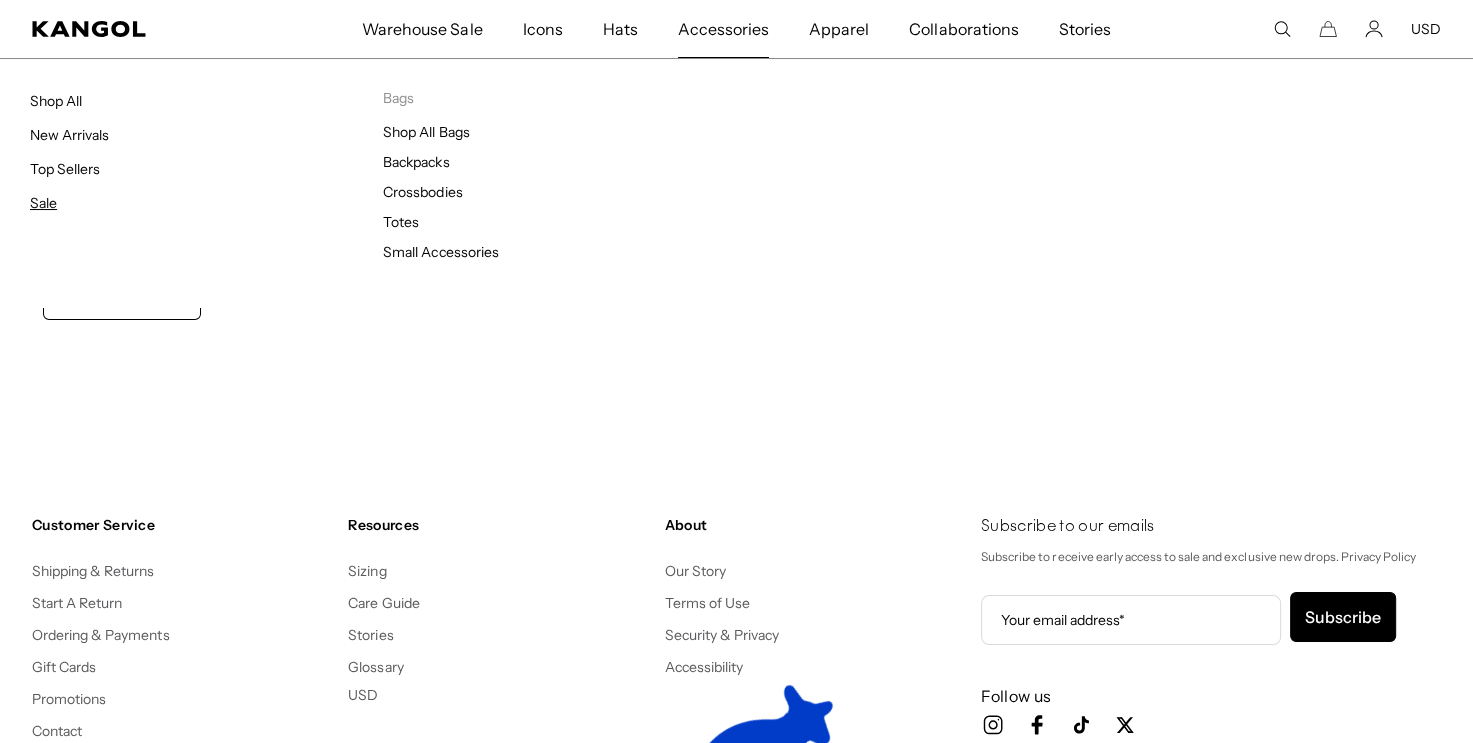 click on "Sale" at bounding box center [43, 203] 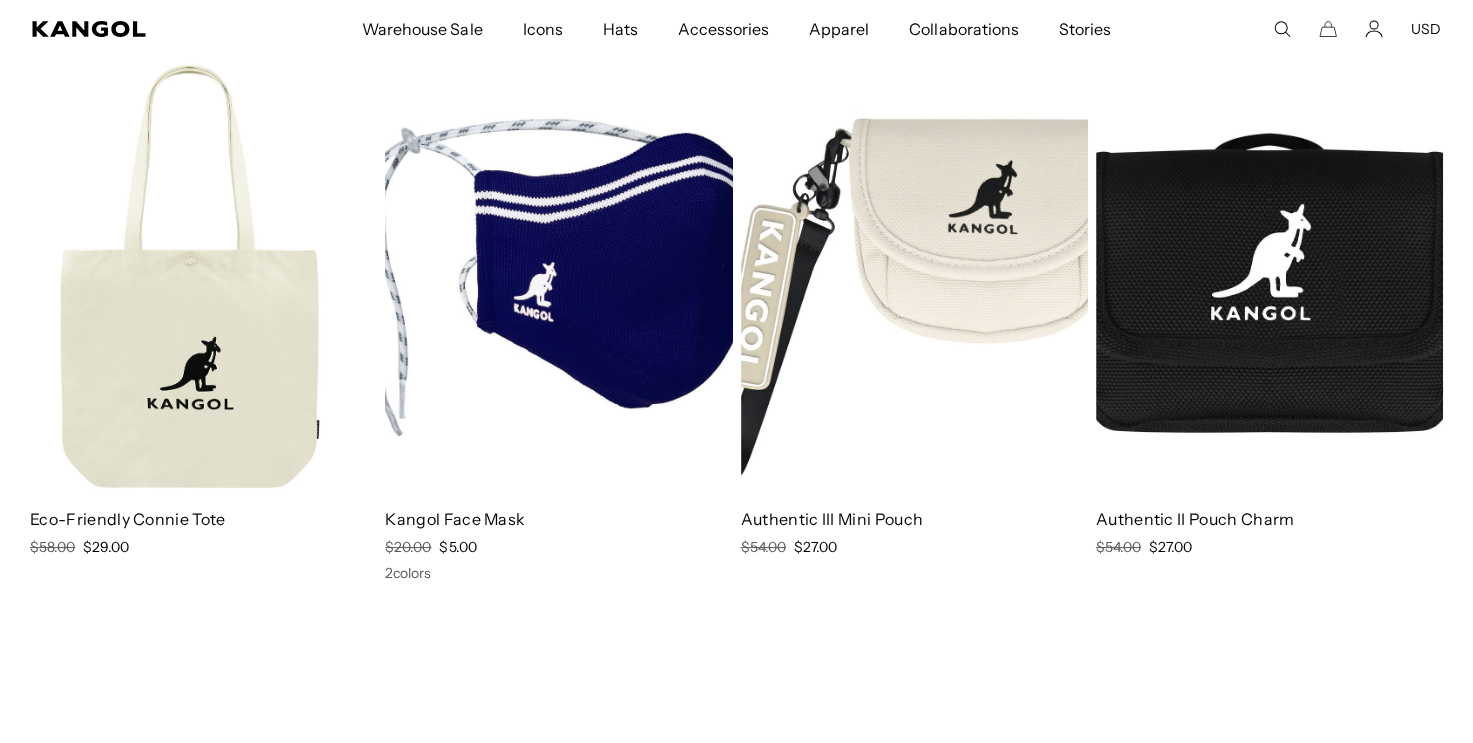 scroll, scrollTop: 200, scrollLeft: 0, axis: vertical 